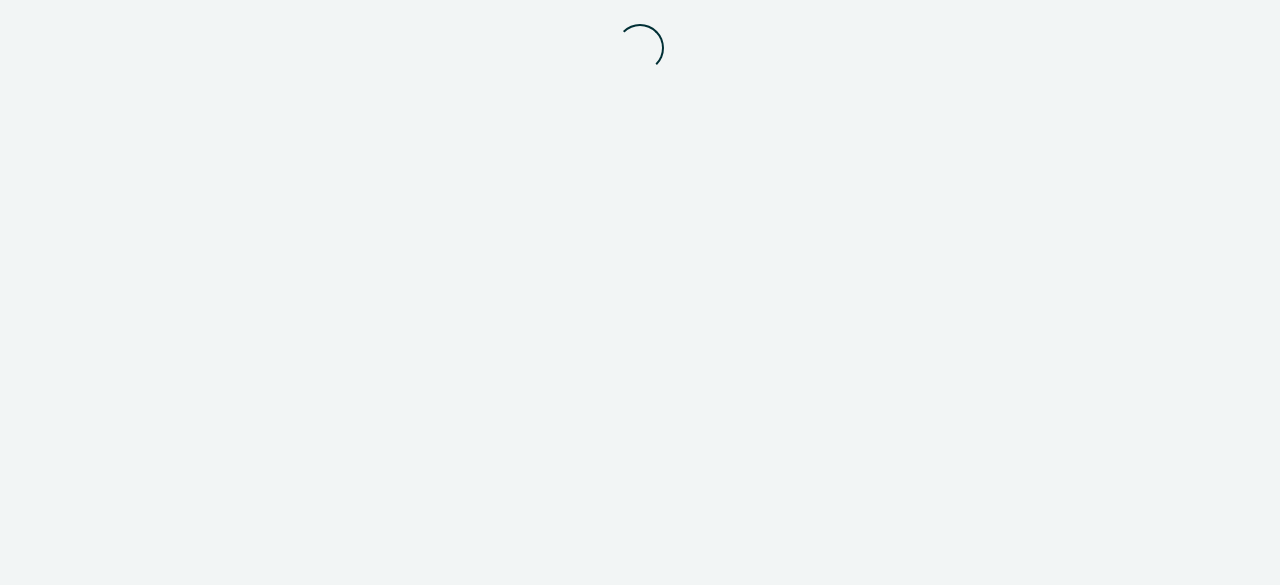 scroll, scrollTop: 0, scrollLeft: 0, axis: both 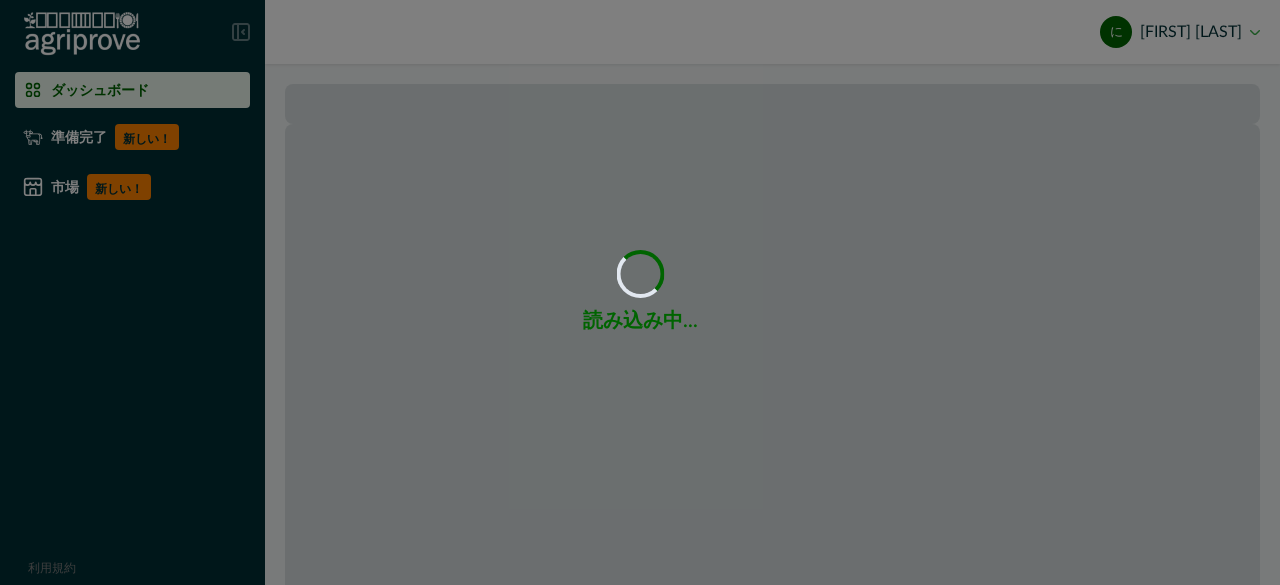 click on "読み込み中... 読み込み中..." at bounding box center [640, 292] 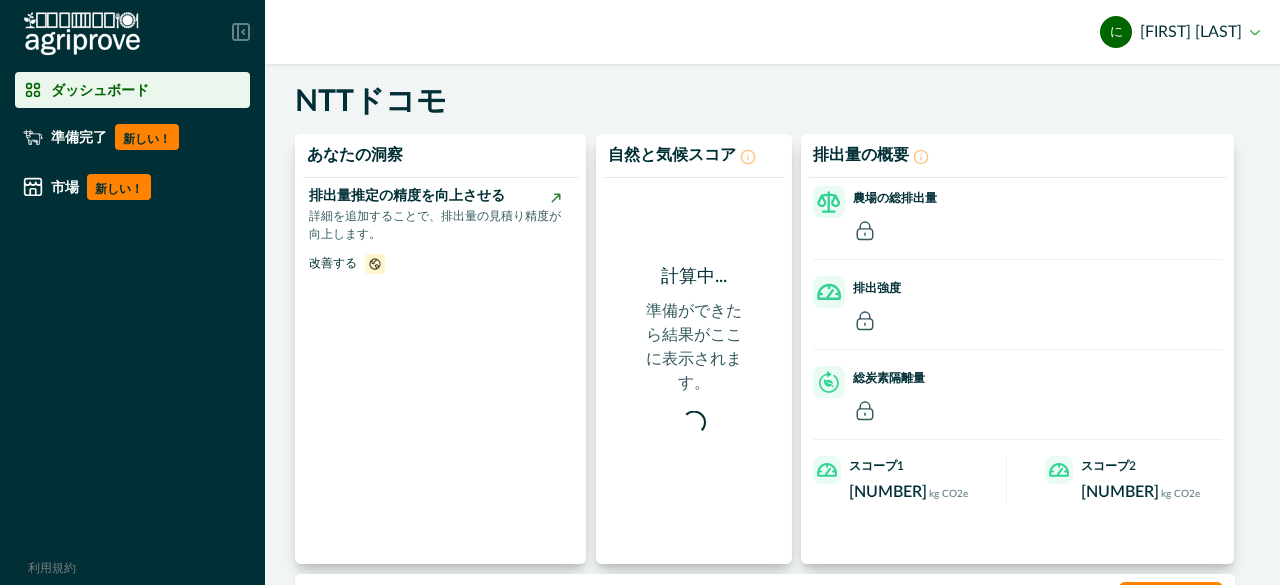 click on "NTTドコモ" at bounding box center (777, 104) 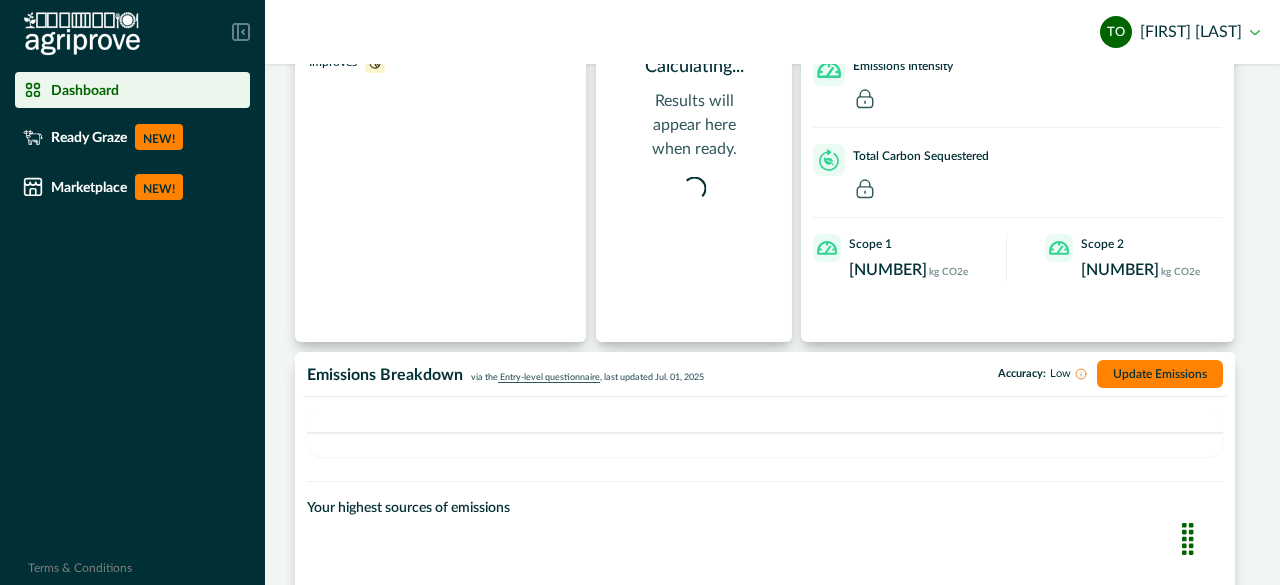 scroll, scrollTop: 0, scrollLeft: 0, axis: both 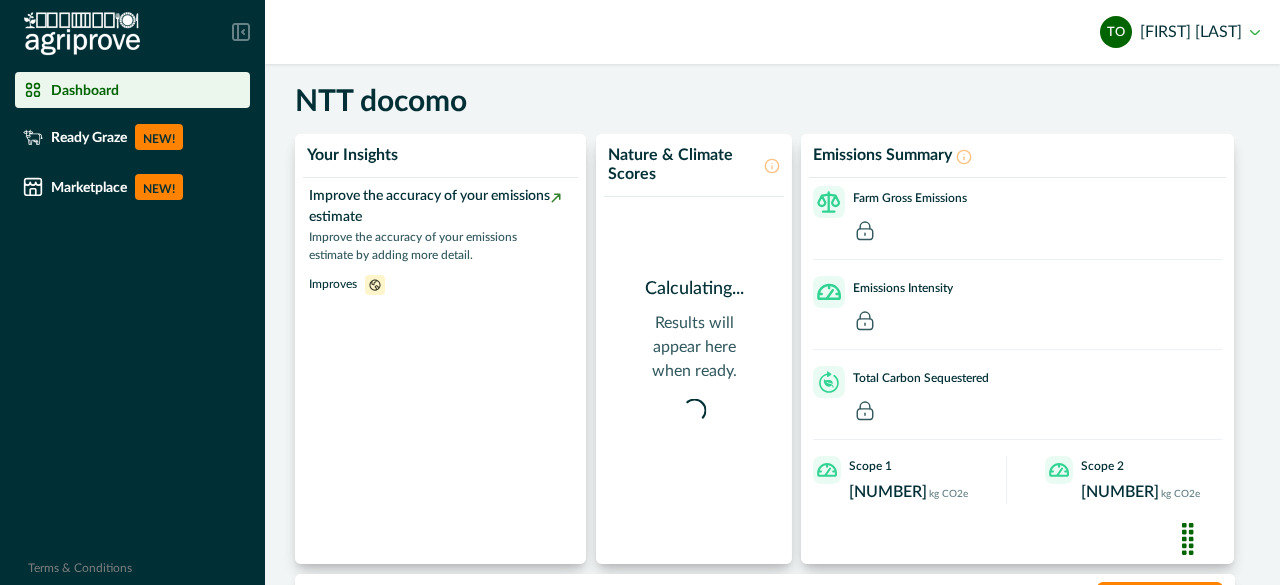 click on "NTT docomo" at bounding box center [777, 104] 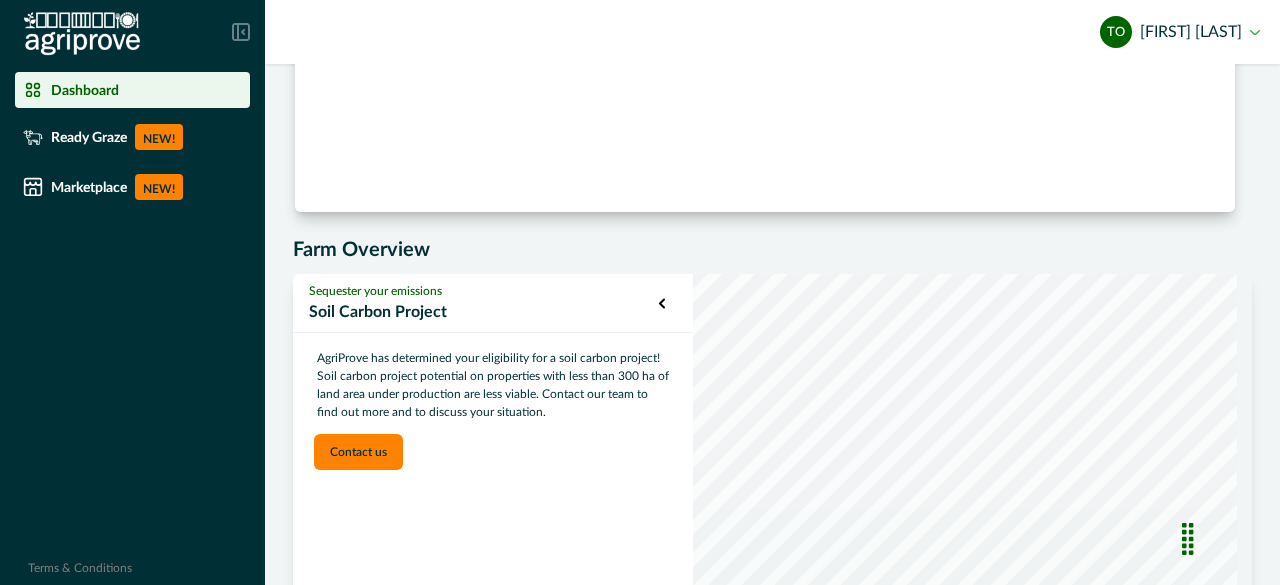 scroll, scrollTop: 934, scrollLeft: 0, axis: vertical 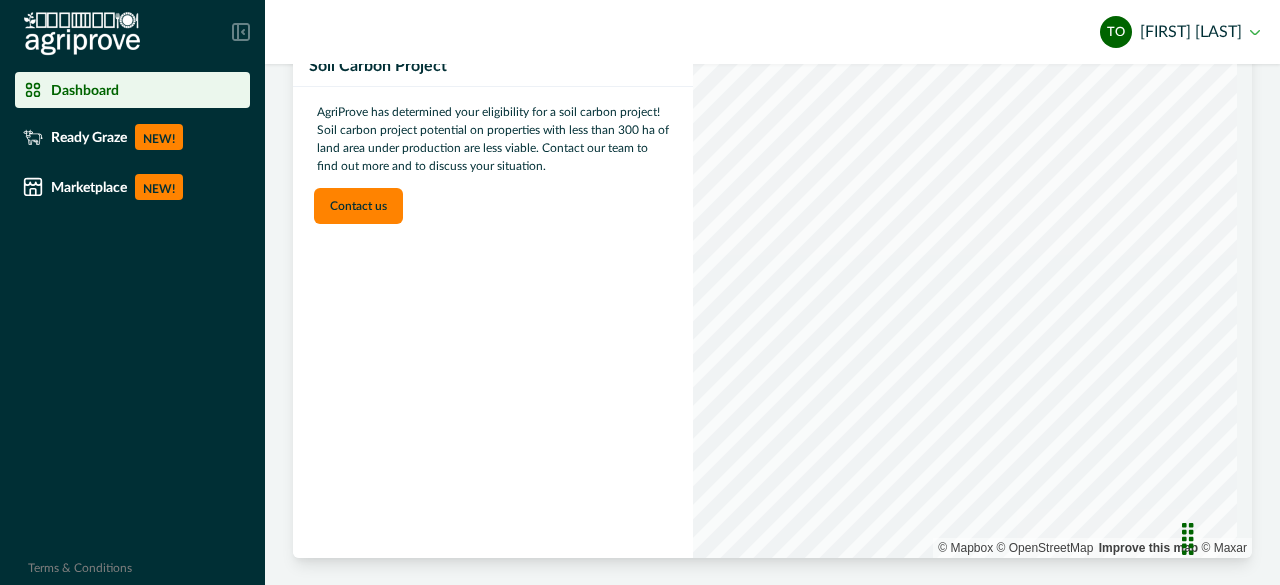 click on "Dashboard" at bounding box center [132, 90] 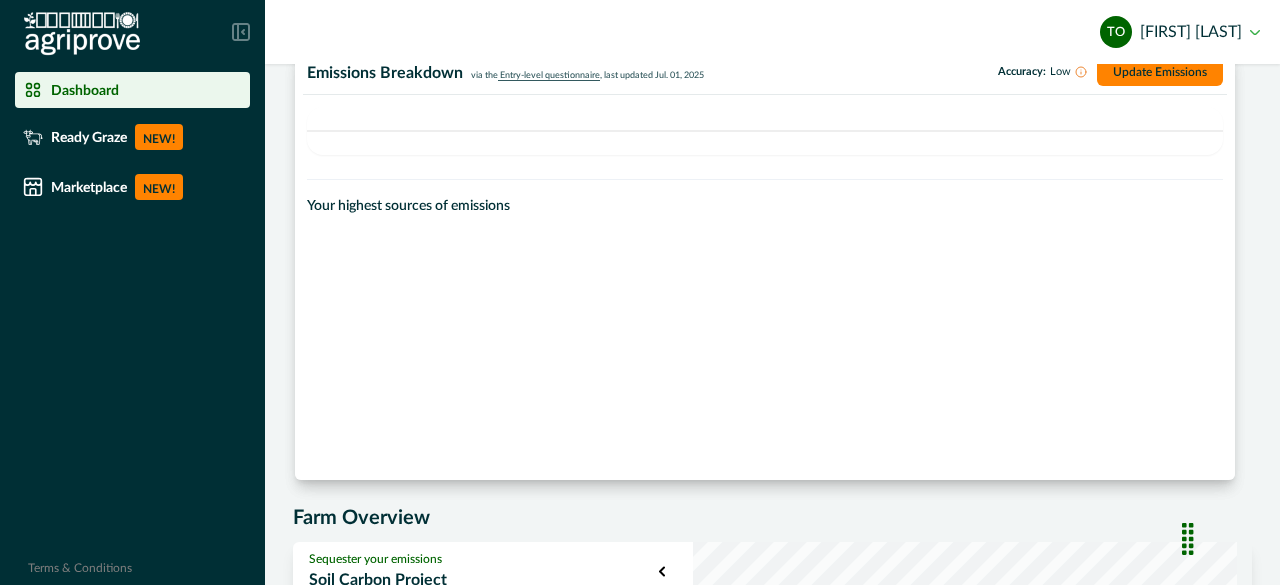 scroll, scrollTop: 0, scrollLeft: 0, axis: both 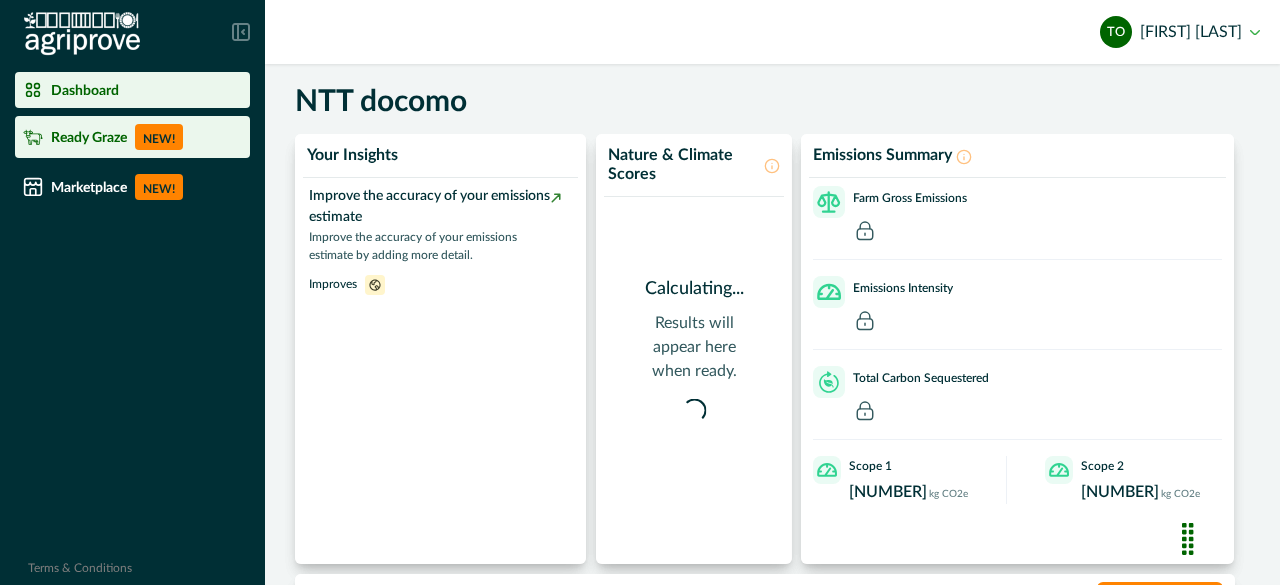 click on "Ready Graze NEW!" at bounding box center [132, 137] 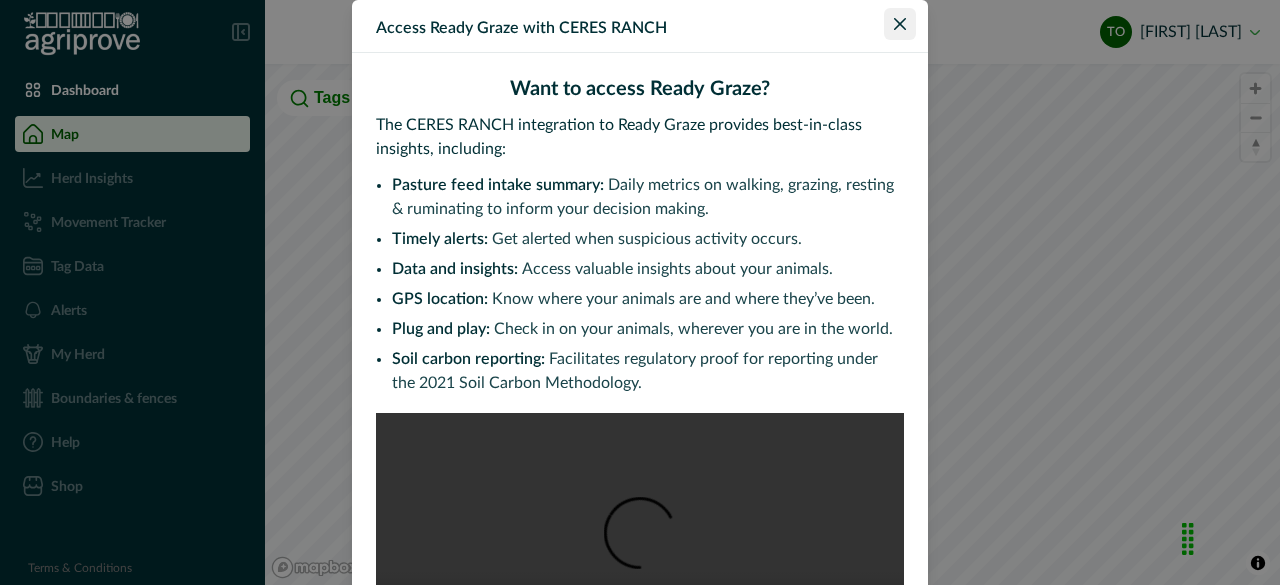 click at bounding box center [900, 24] 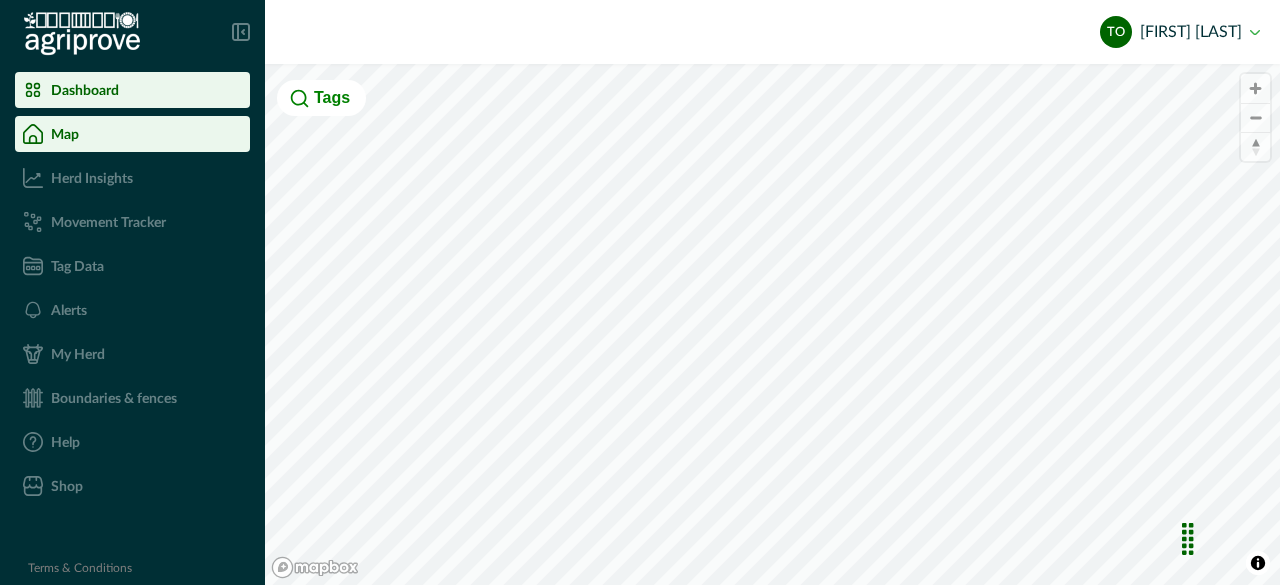 click on "Dashboard" at bounding box center [132, 90] 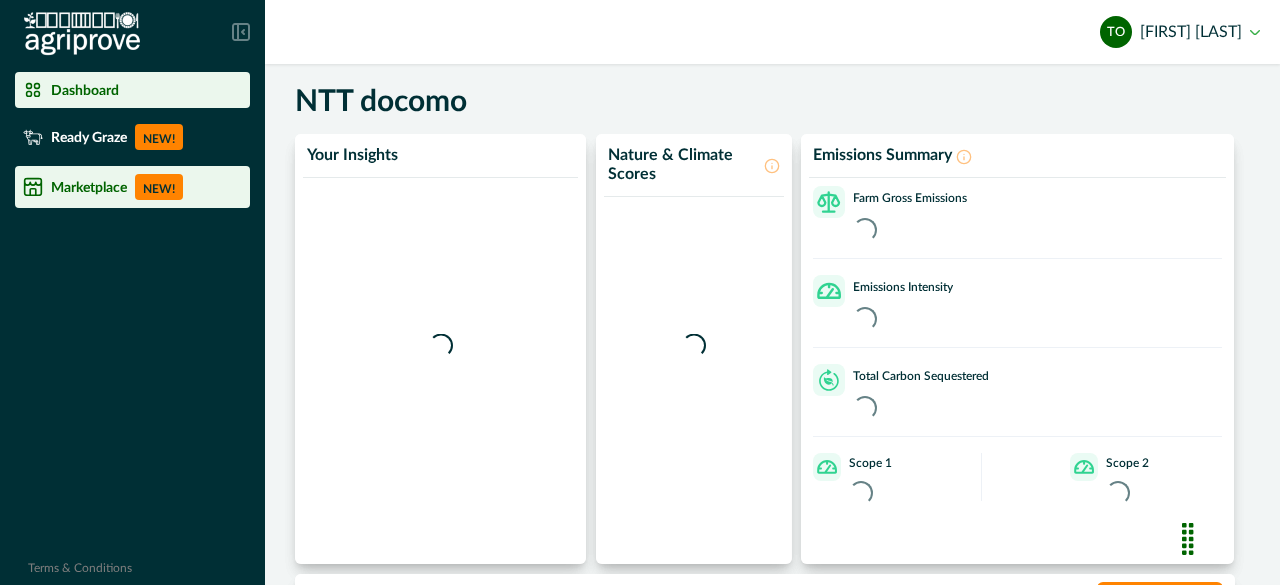 click on "Marketplace NEW!" at bounding box center [132, 187] 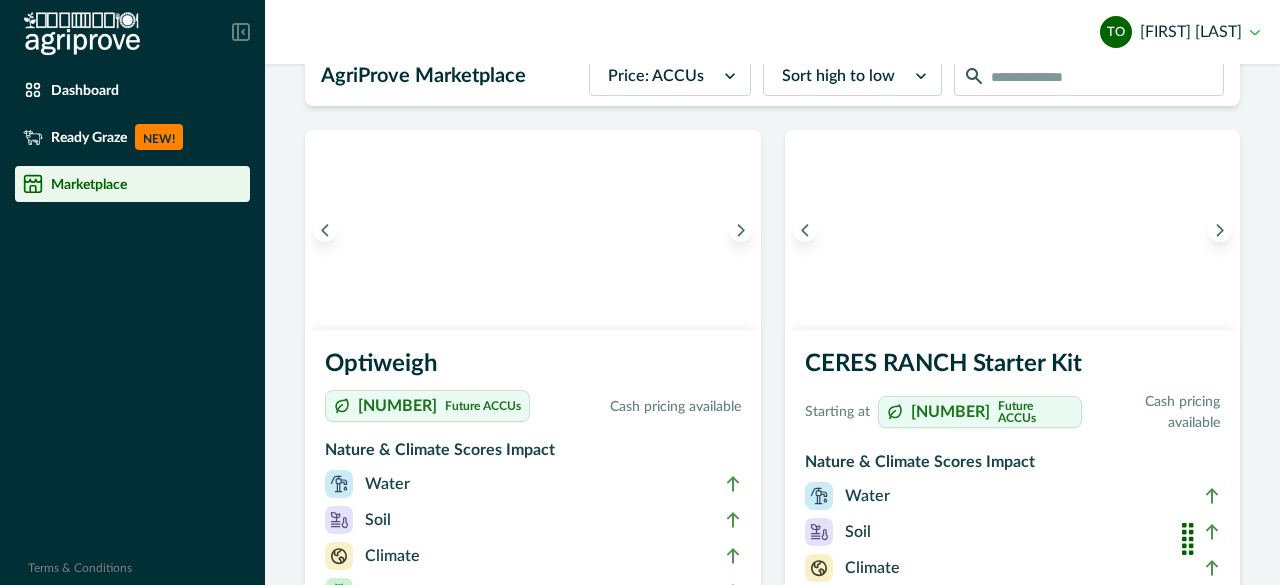 scroll, scrollTop: 0, scrollLeft: 0, axis: both 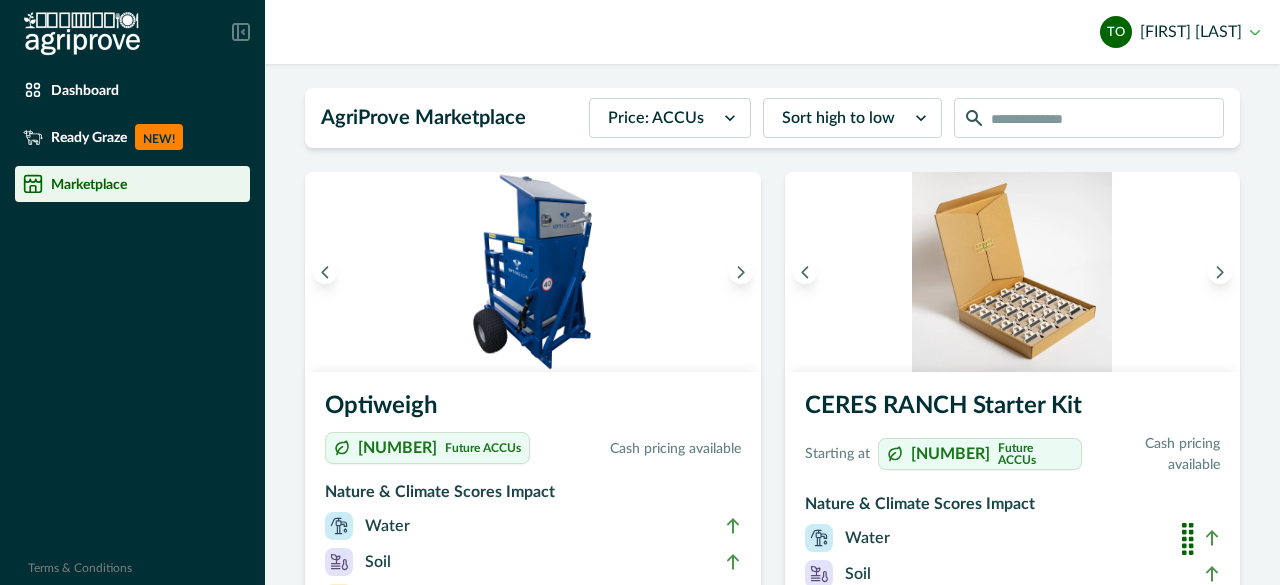 click at bounding box center [656, 118] 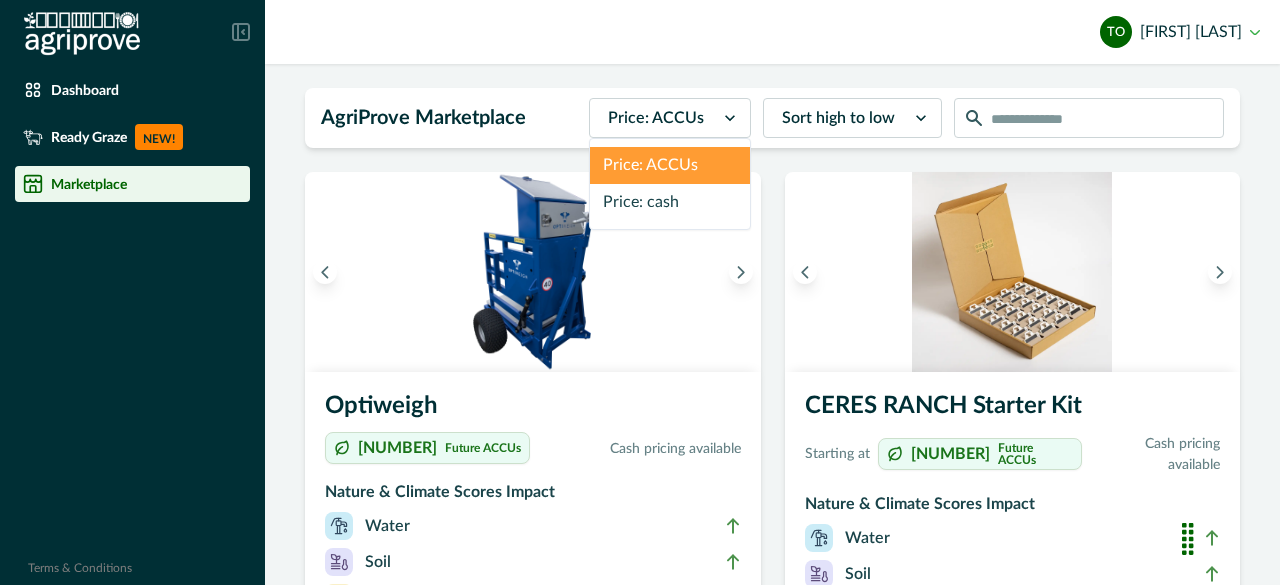click on "Price: cash" at bounding box center [670, 202] 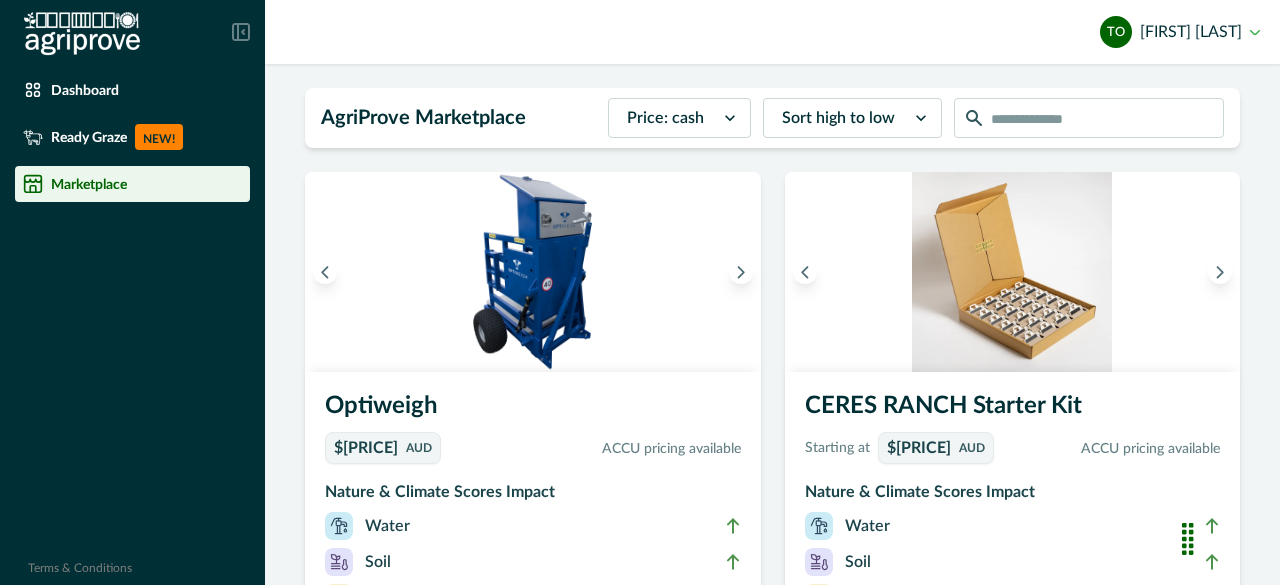 click at bounding box center [665, 118] 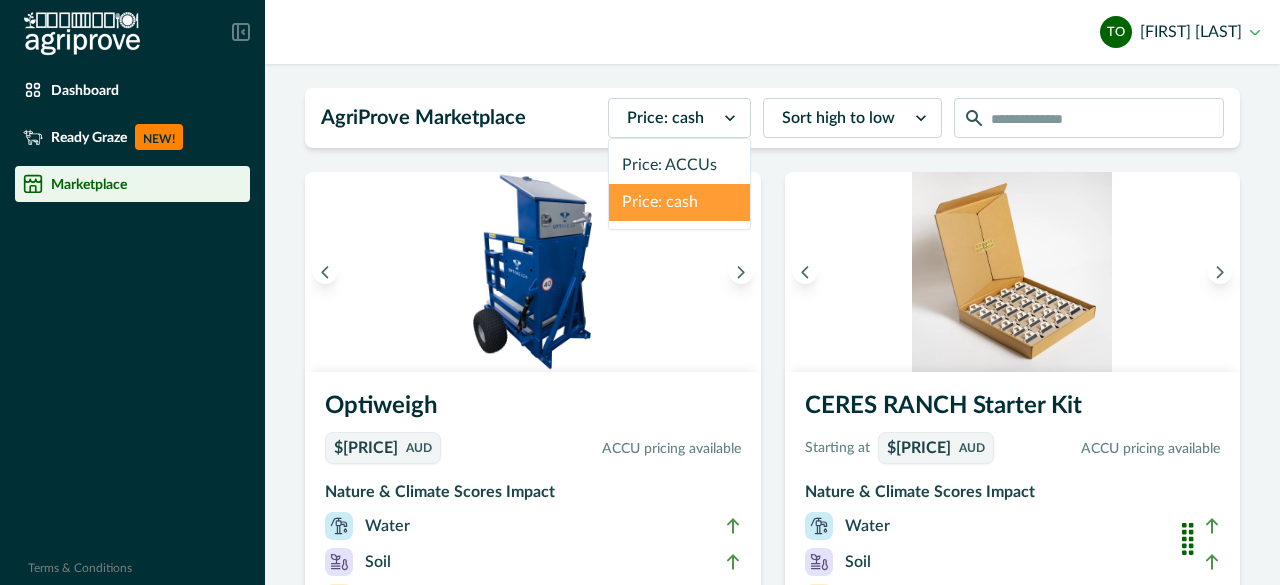 click on "Price: ACCUs" at bounding box center [679, 165] 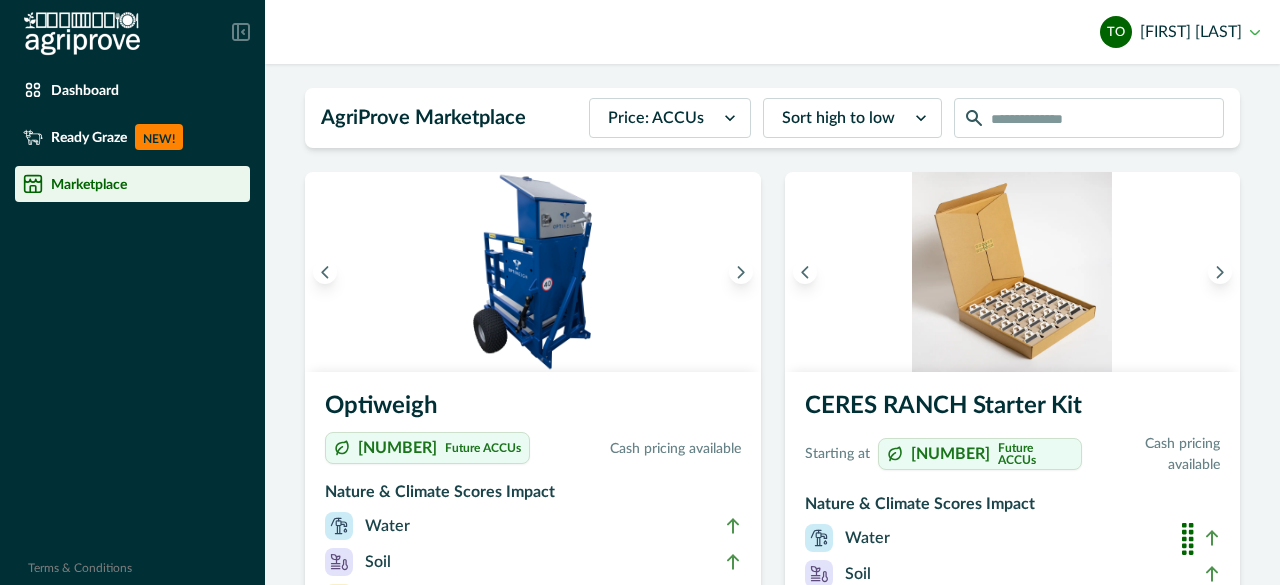 click at bounding box center [656, 118] 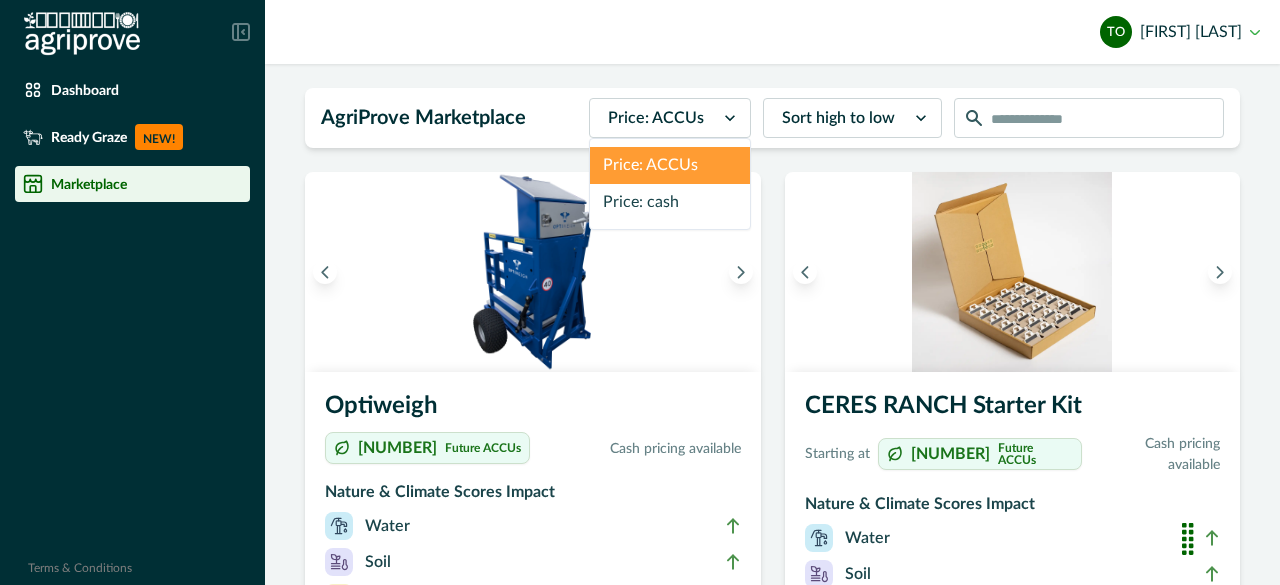 click on "Price: cash" at bounding box center [670, 202] 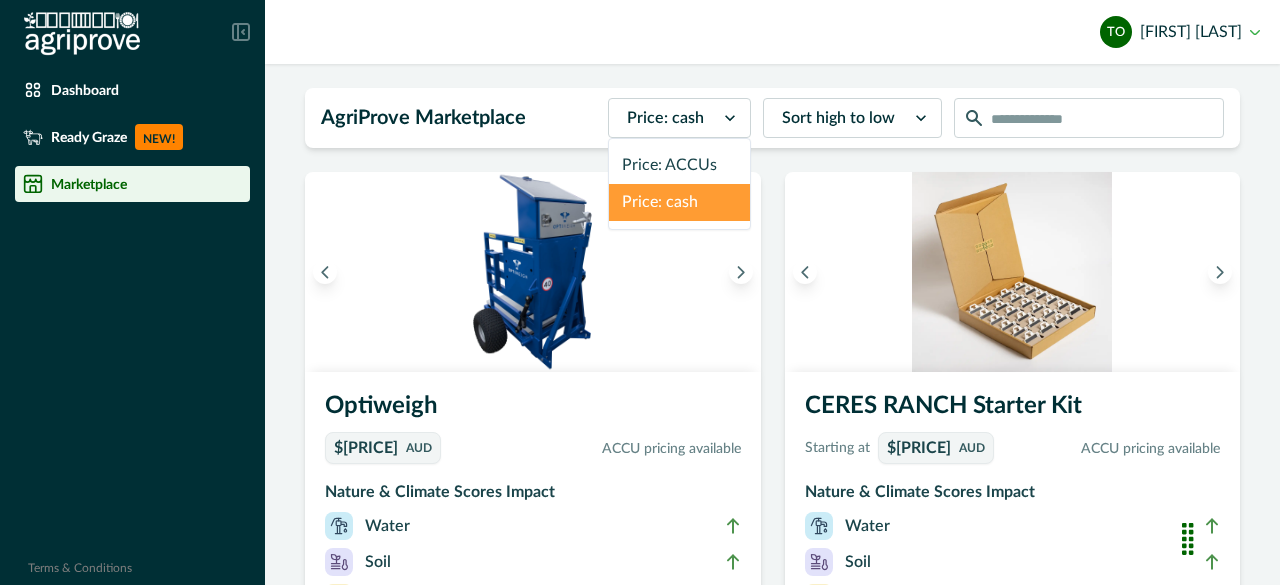 click at bounding box center (665, 118) 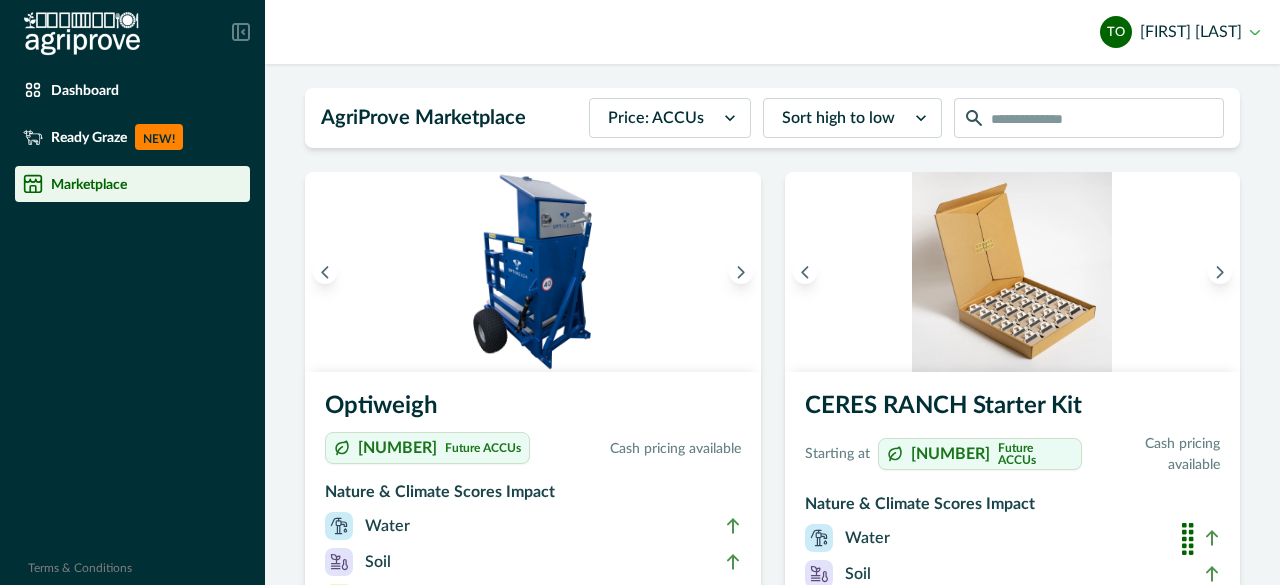 click at bounding box center [656, 118] 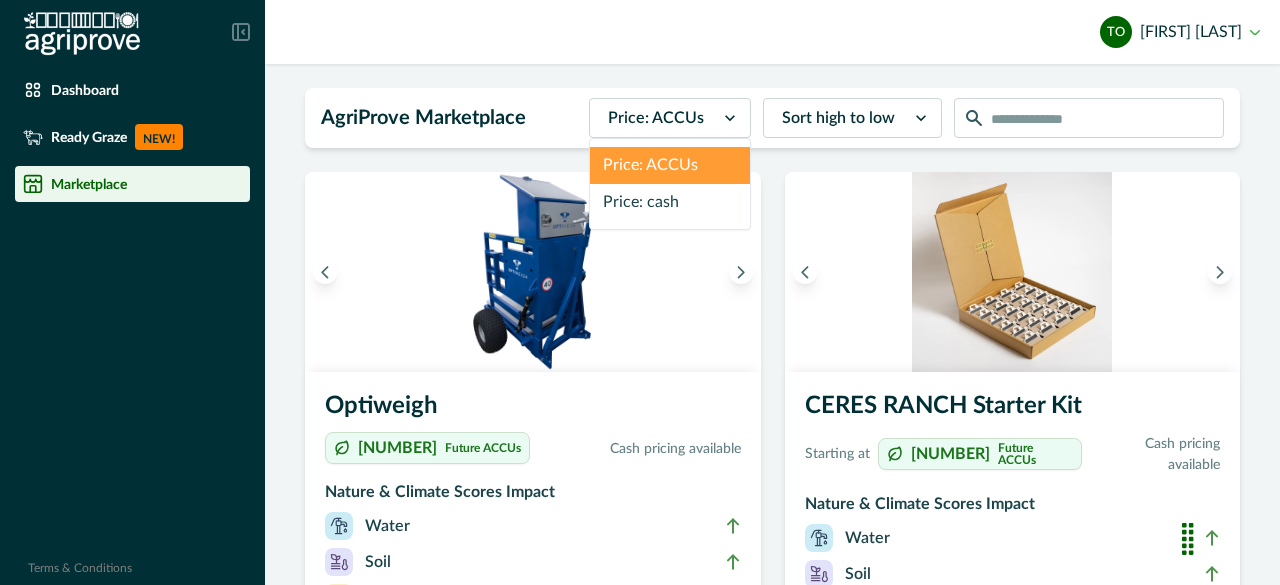 click on "Price: cash" at bounding box center [670, 202] 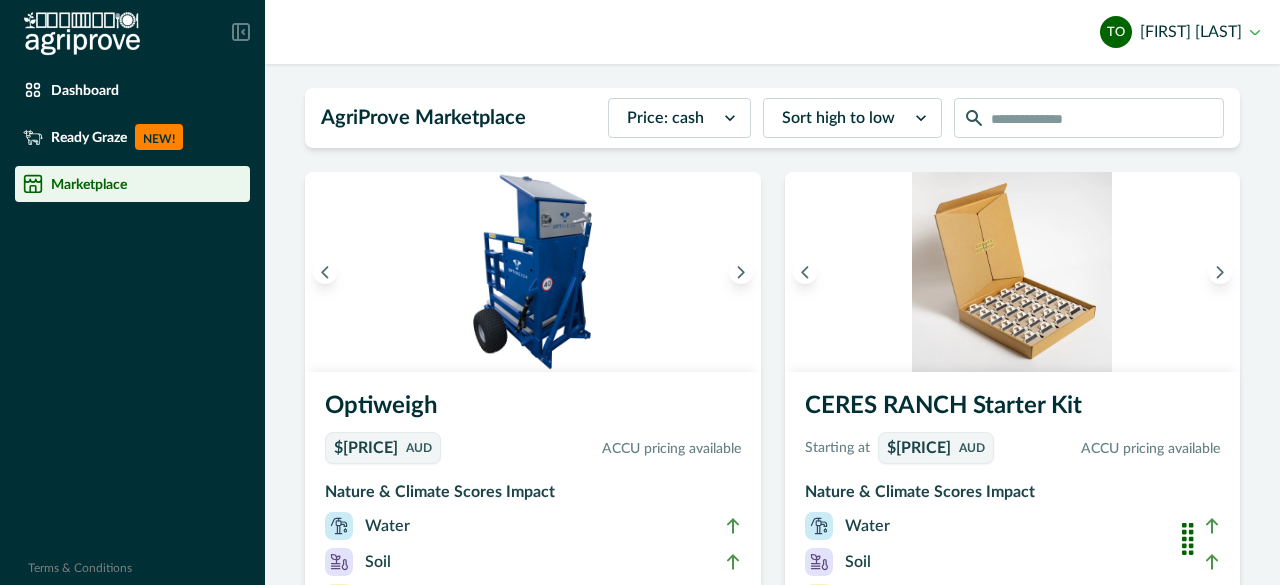 click at bounding box center [665, 118] 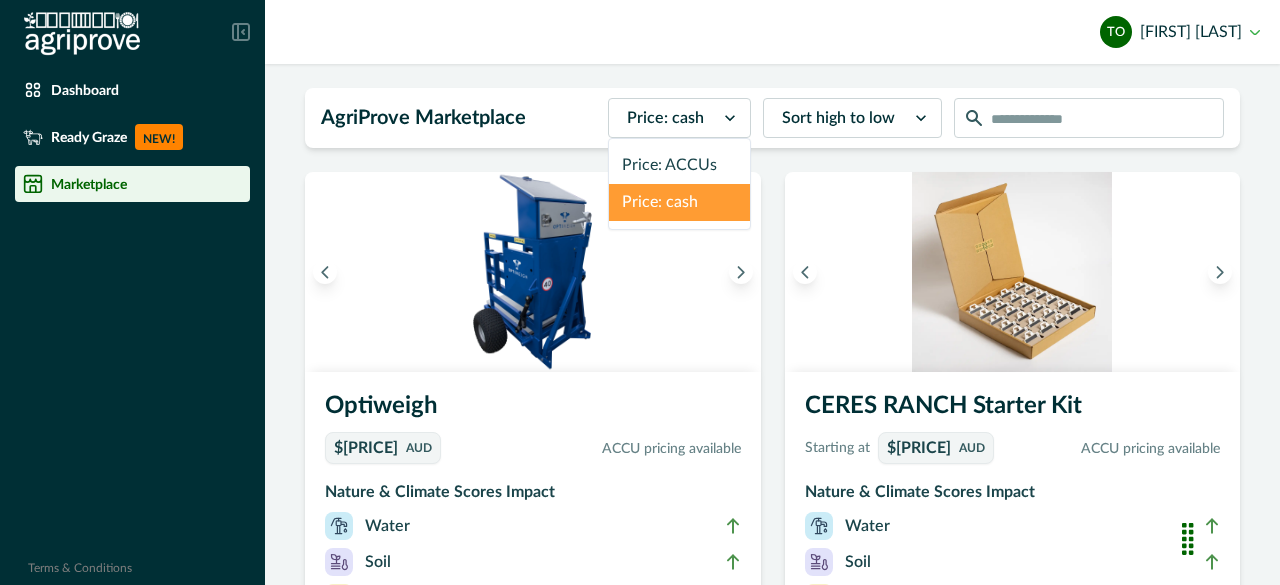 click on "Price: ACCUs" at bounding box center [679, 165] 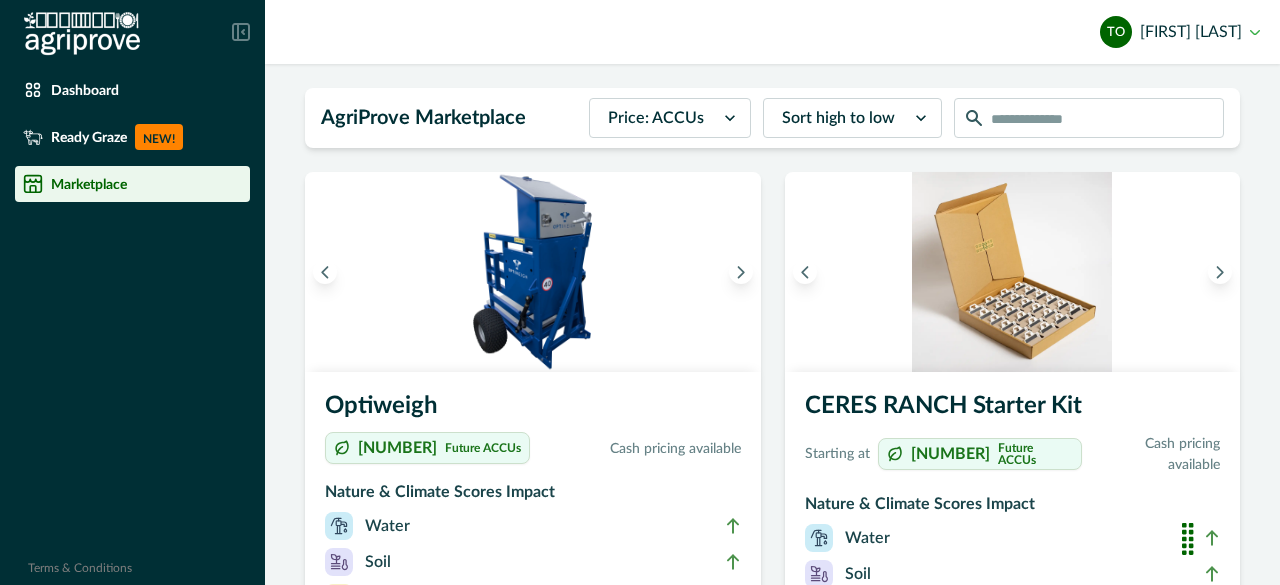 click at bounding box center (656, 118) 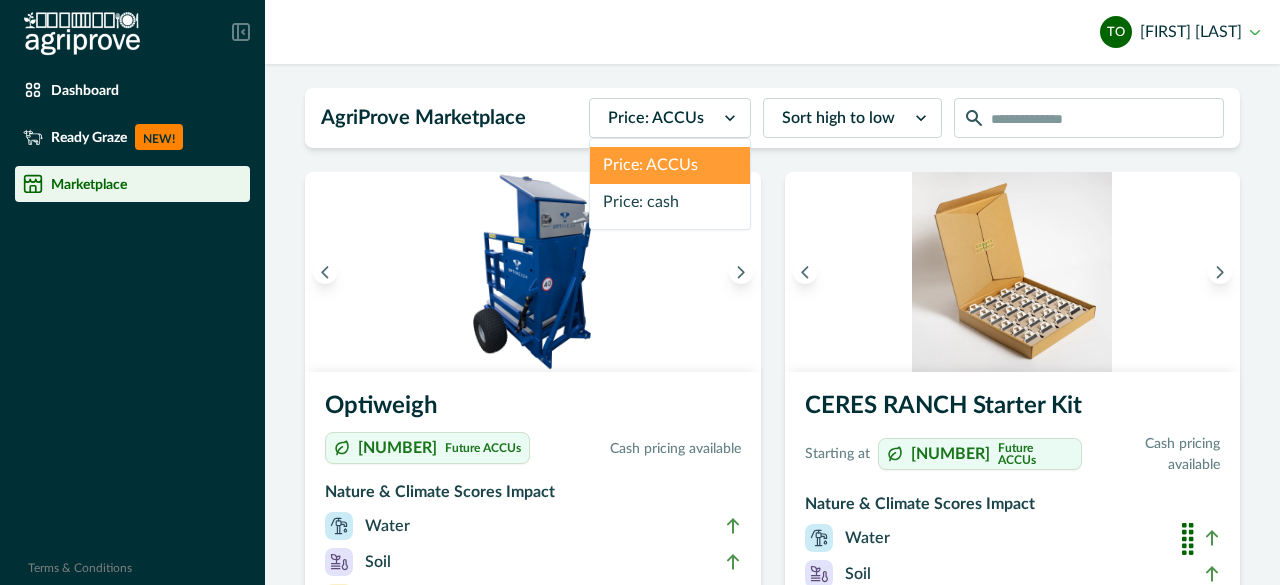 click on "Price: cash" at bounding box center [670, 202] 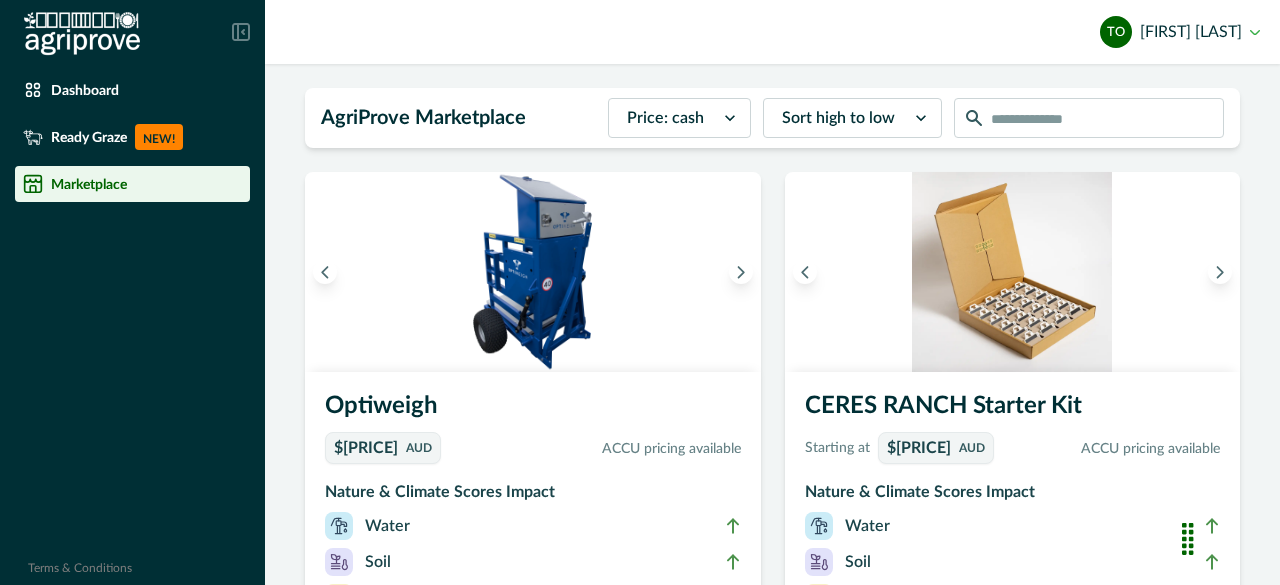 click at bounding box center [665, 118] 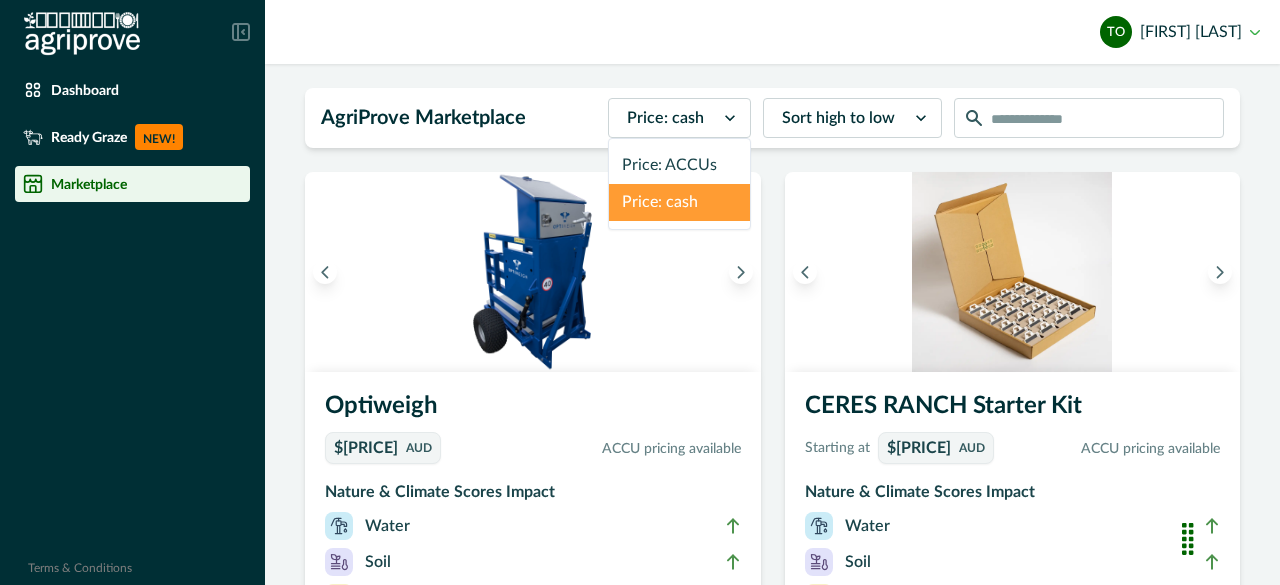 click on "Price: ACCUs" at bounding box center (679, 165) 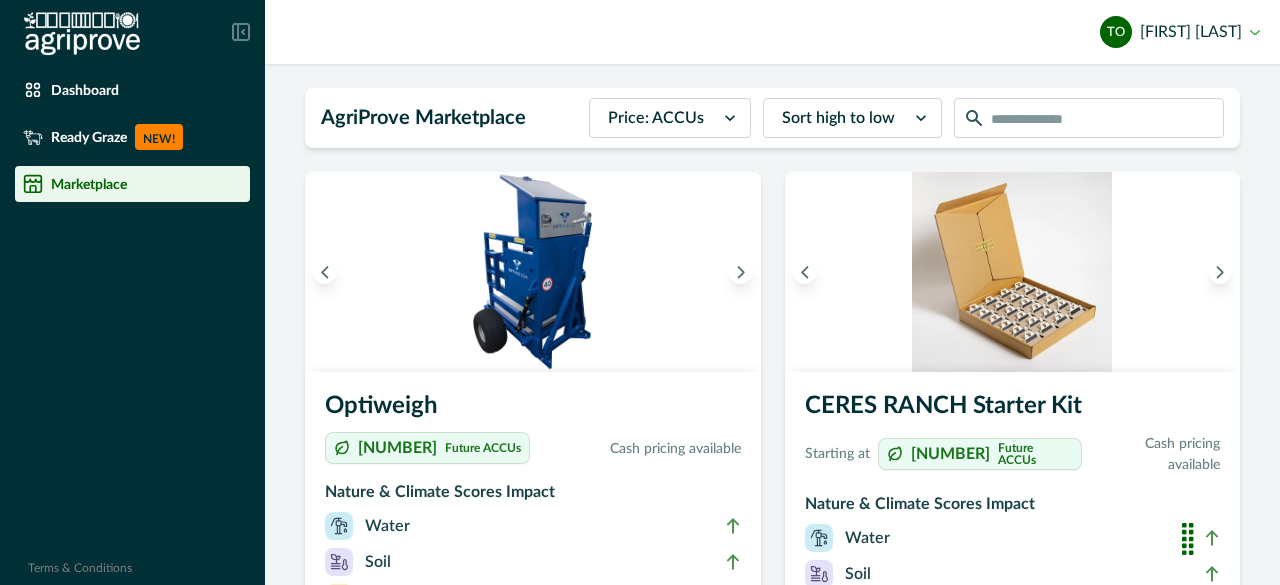 click on "Price: ACCUs" at bounding box center (652, 118) 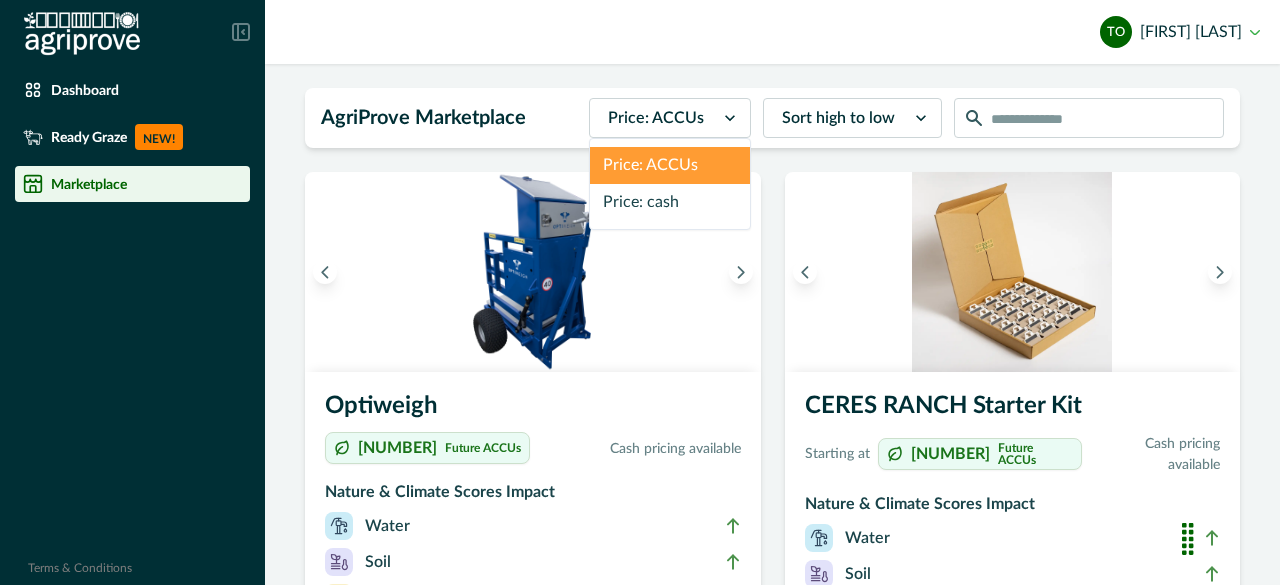 click on "Price: ACCUs" at bounding box center [670, 165] 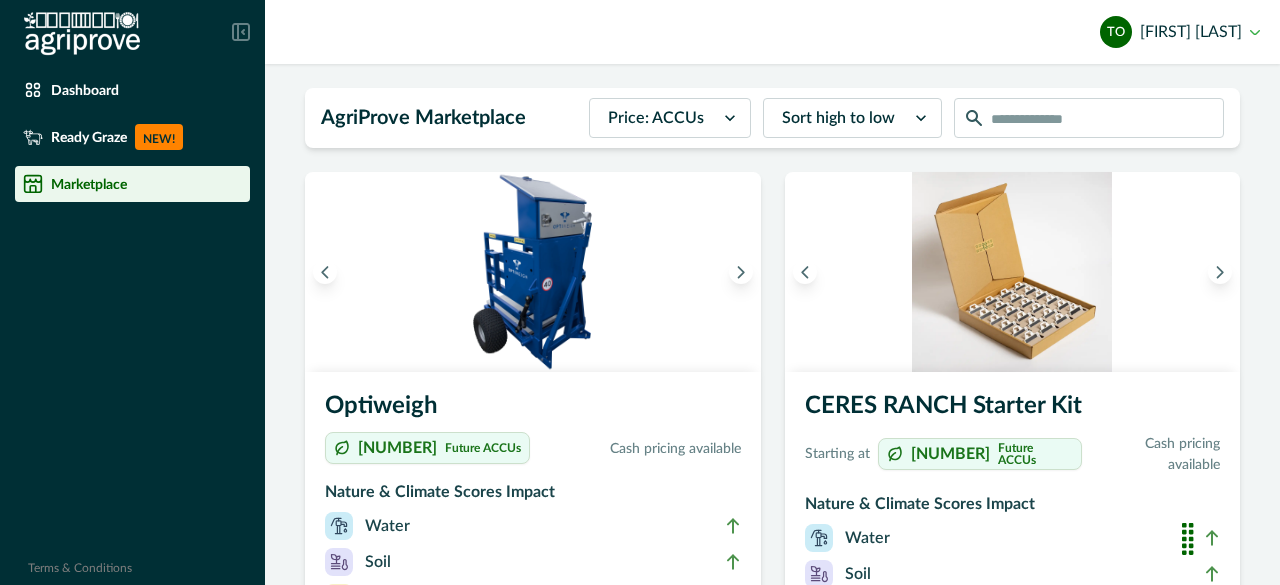 click at bounding box center [656, 118] 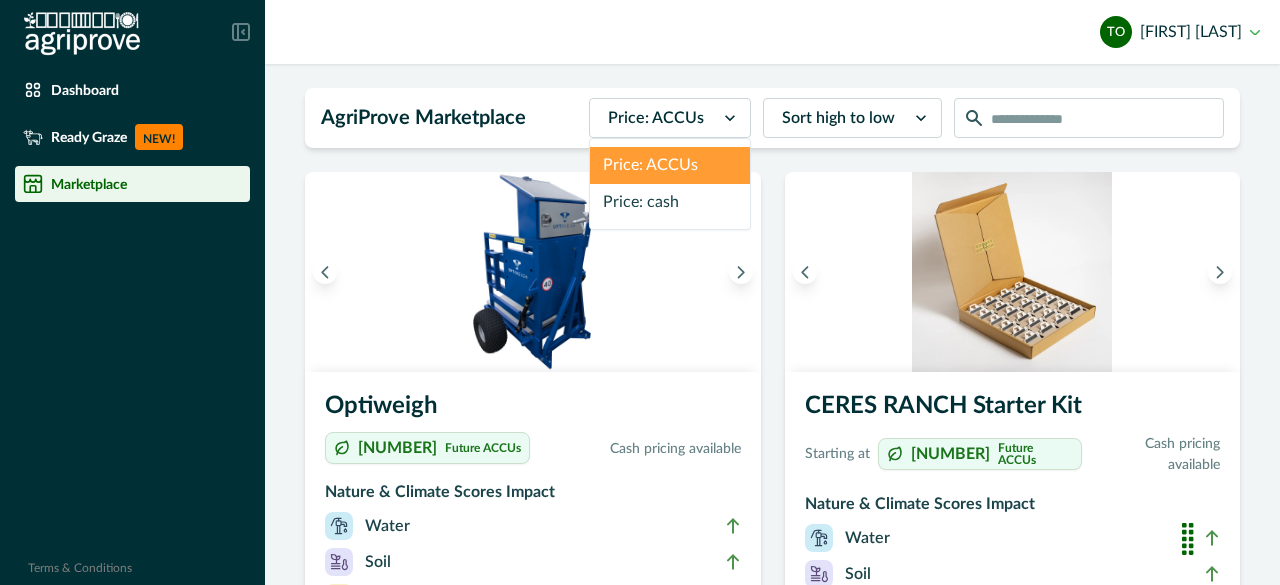 click on "Price: cash" at bounding box center [670, 202] 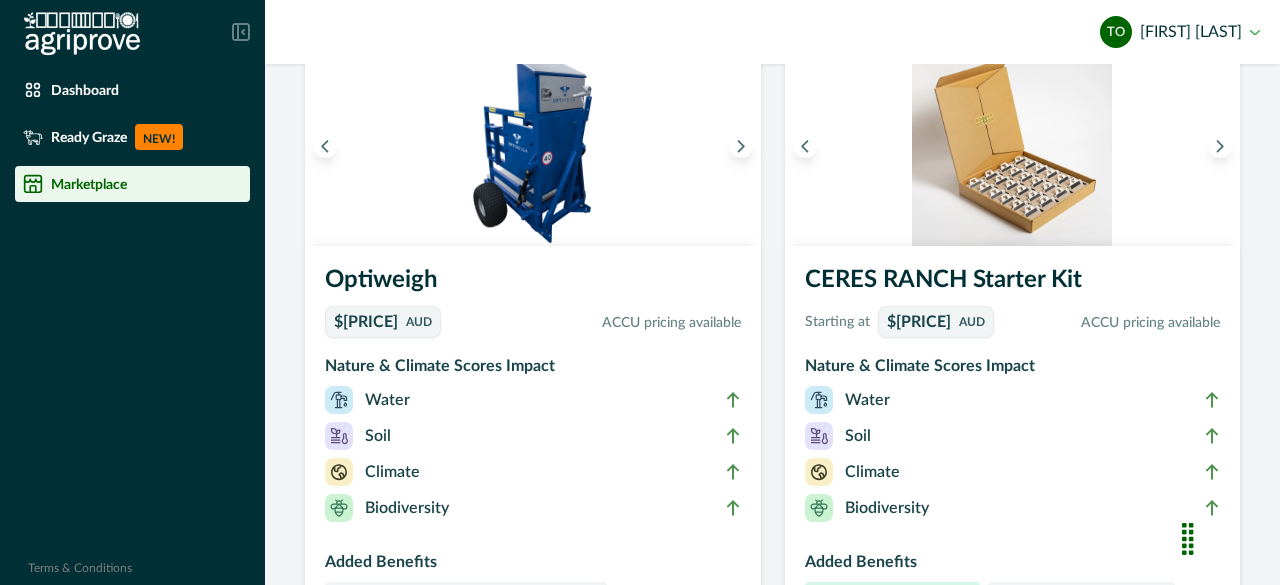 scroll, scrollTop: 144, scrollLeft: 0, axis: vertical 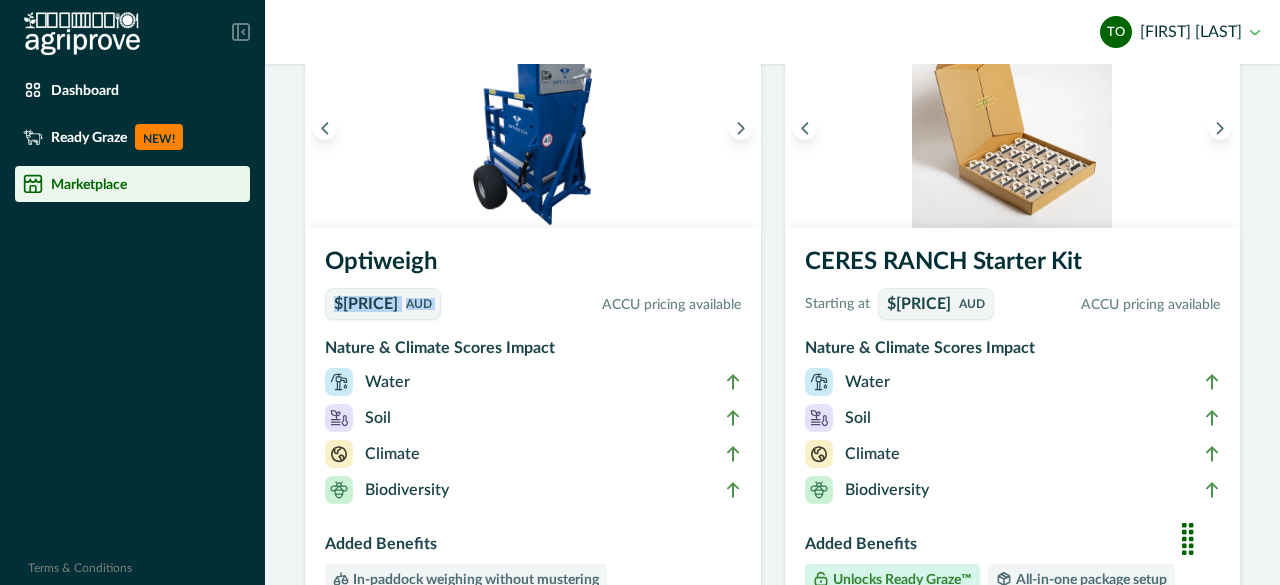 drag, startPoint x: 336, startPoint y: 303, endPoint x: 479, endPoint y: 308, distance: 143.08739 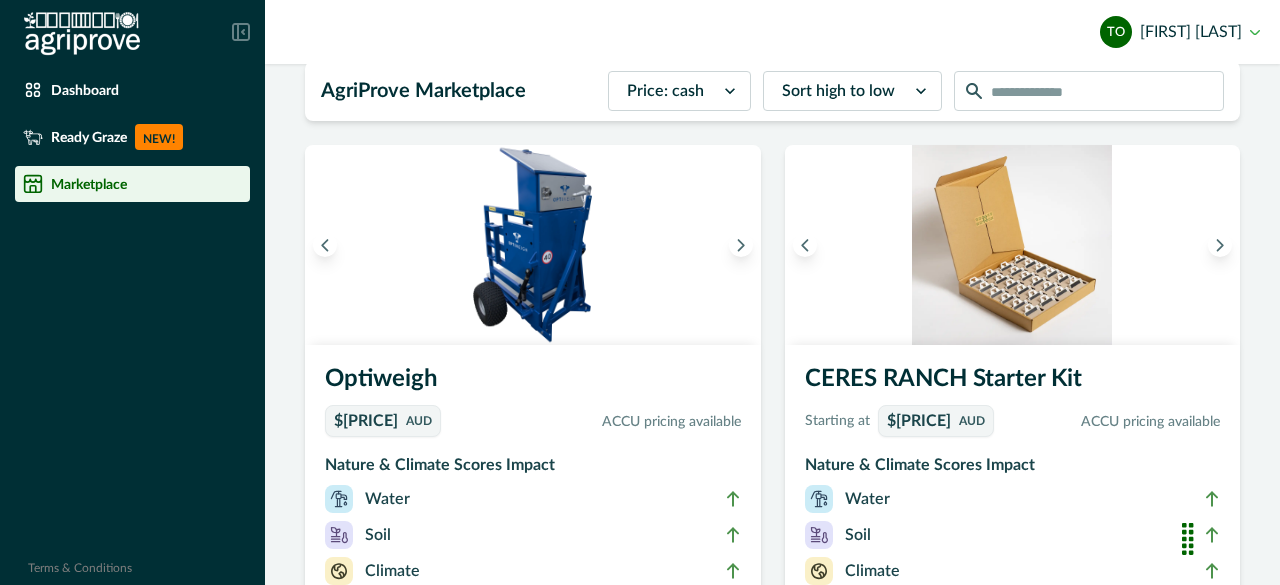 scroll, scrollTop: 22, scrollLeft: 0, axis: vertical 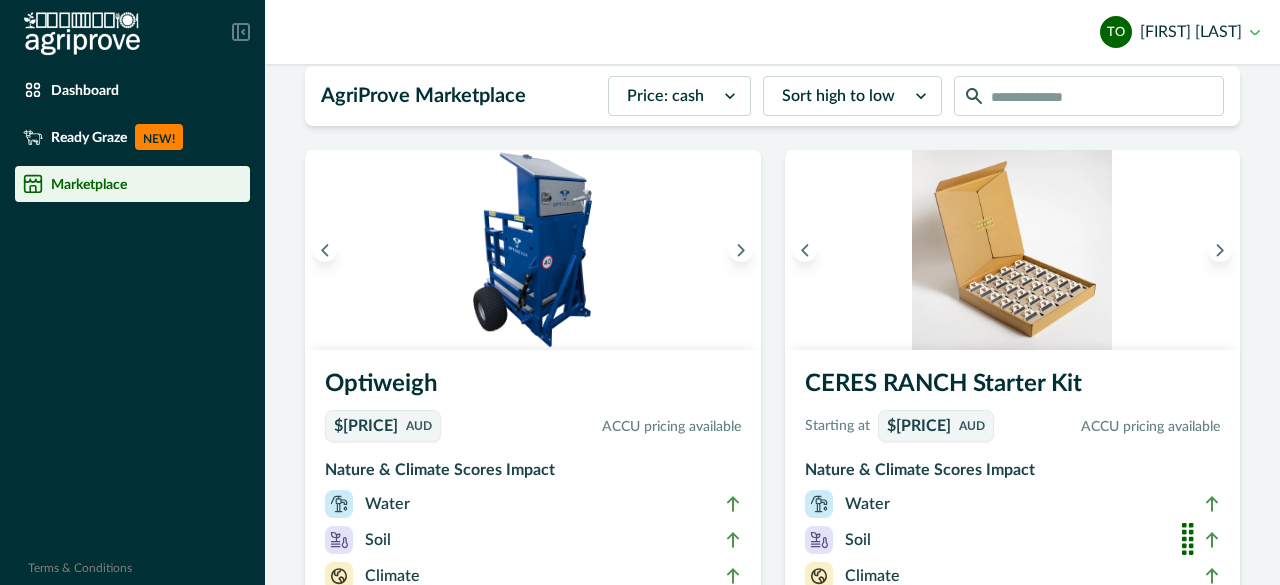 click on "Price: cash" at bounding box center (661, 96) 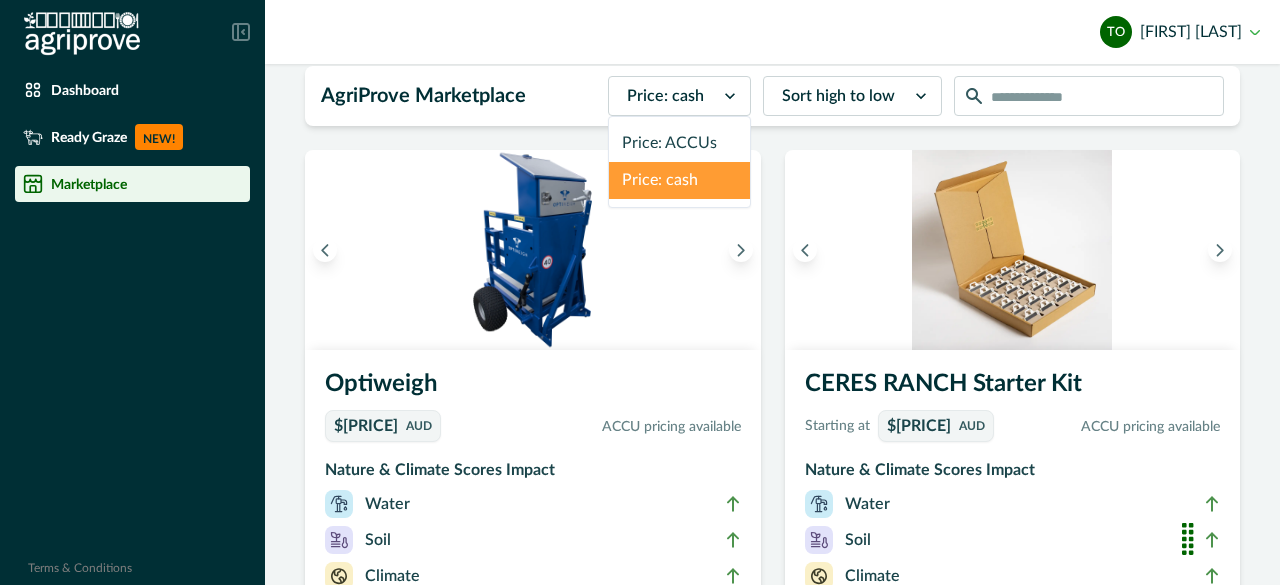 click on "Price: ACCUs" at bounding box center (679, 143) 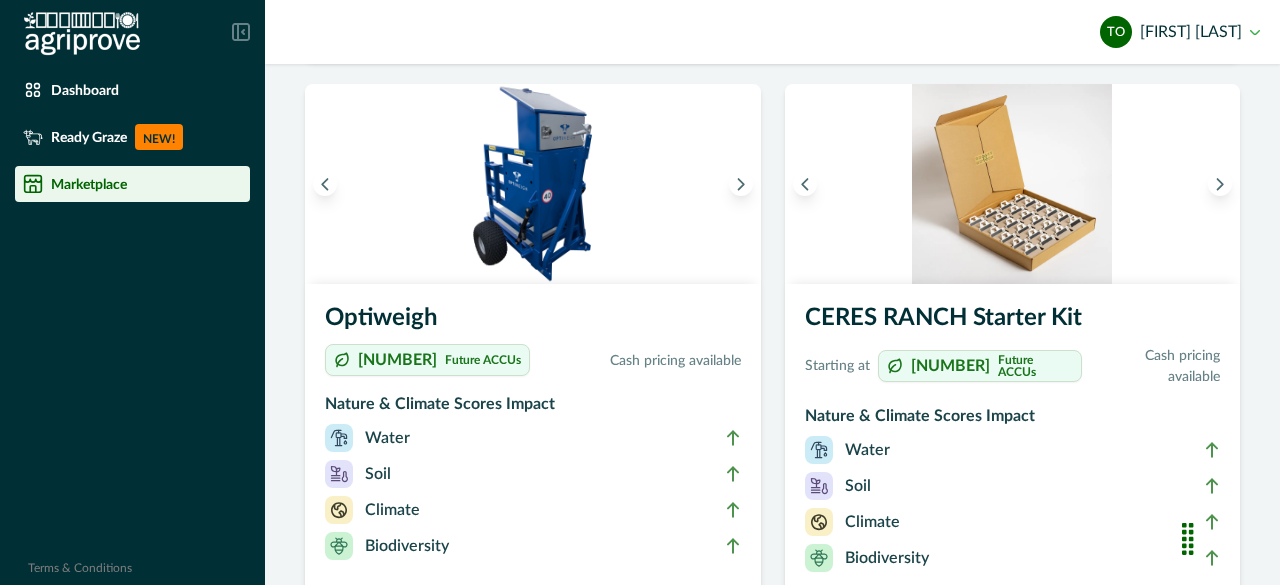 scroll, scrollTop: 91, scrollLeft: 0, axis: vertical 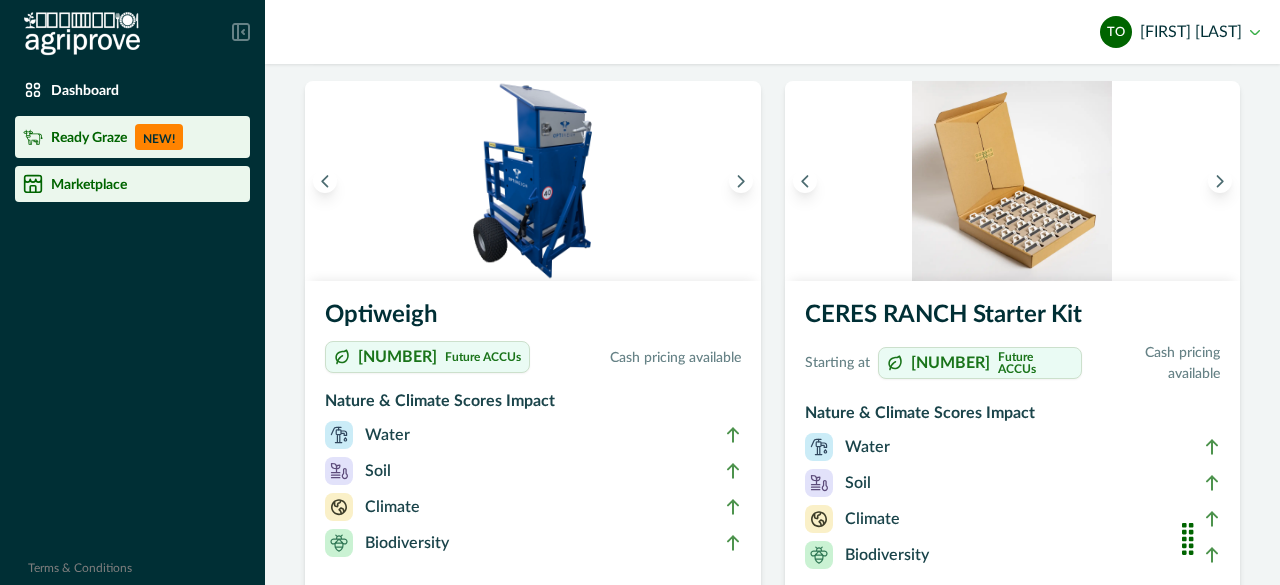 click on "Ready Graze NEW!" at bounding box center (132, 137) 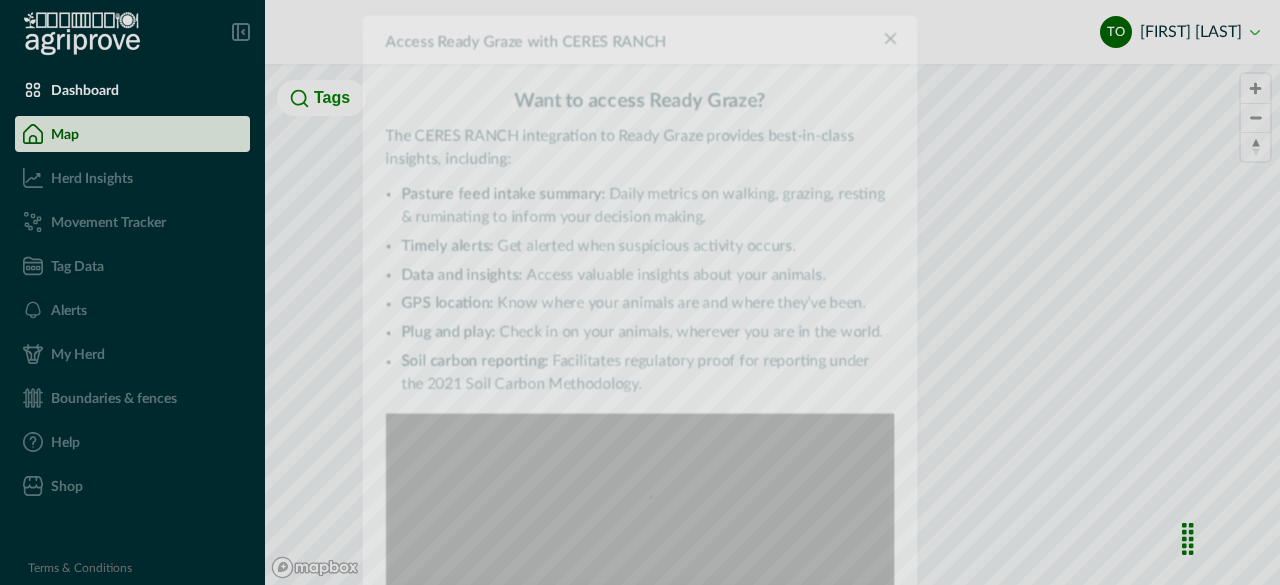 scroll, scrollTop: 0, scrollLeft: 0, axis: both 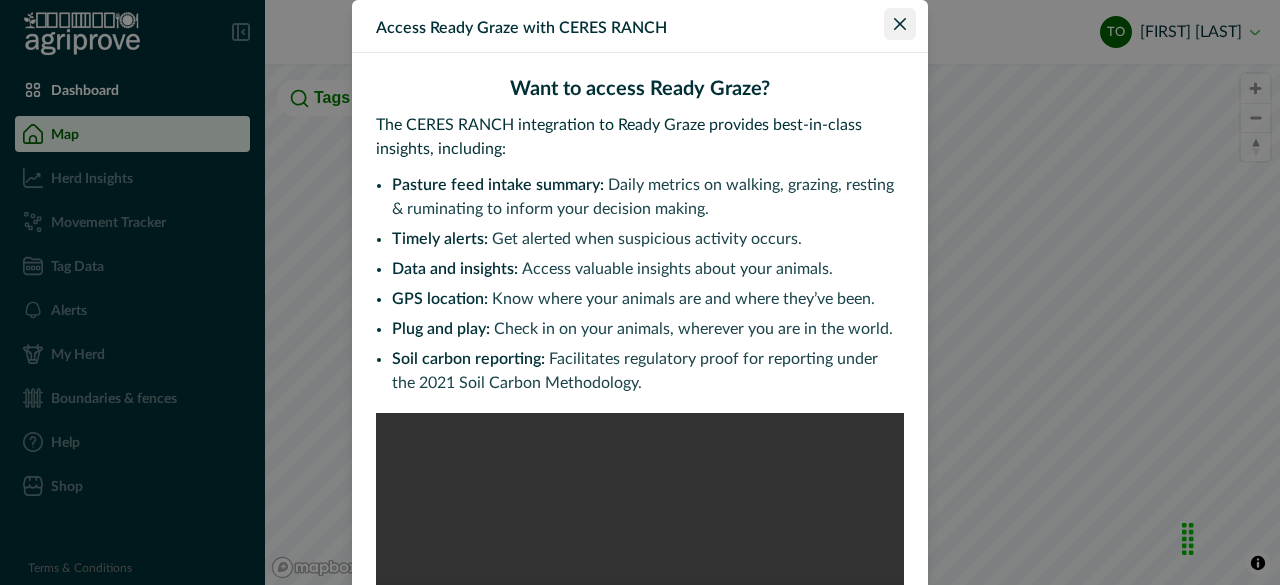 click at bounding box center (900, 24) 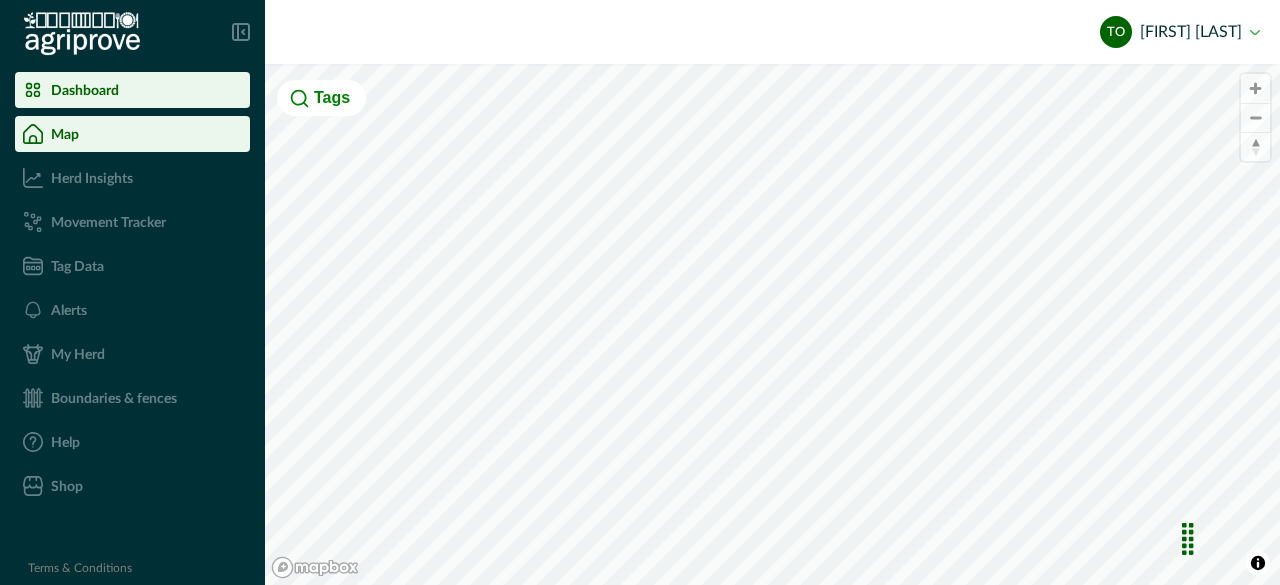 click on "Dashboard" at bounding box center (132, 90) 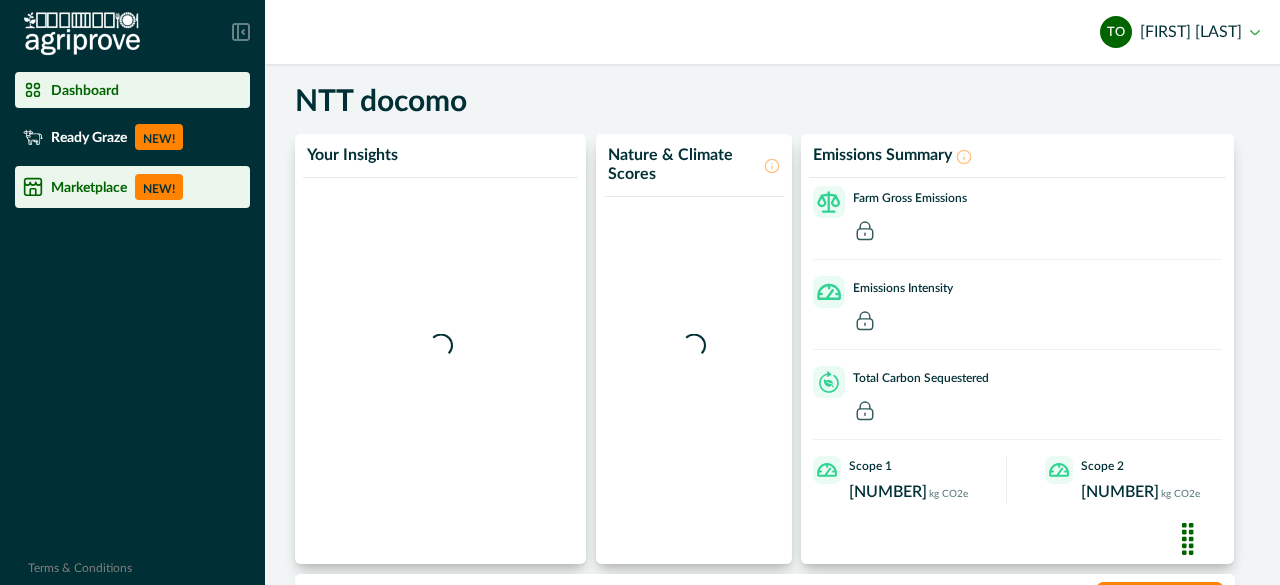 click on "Marketplace" at bounding box center [89, 187] 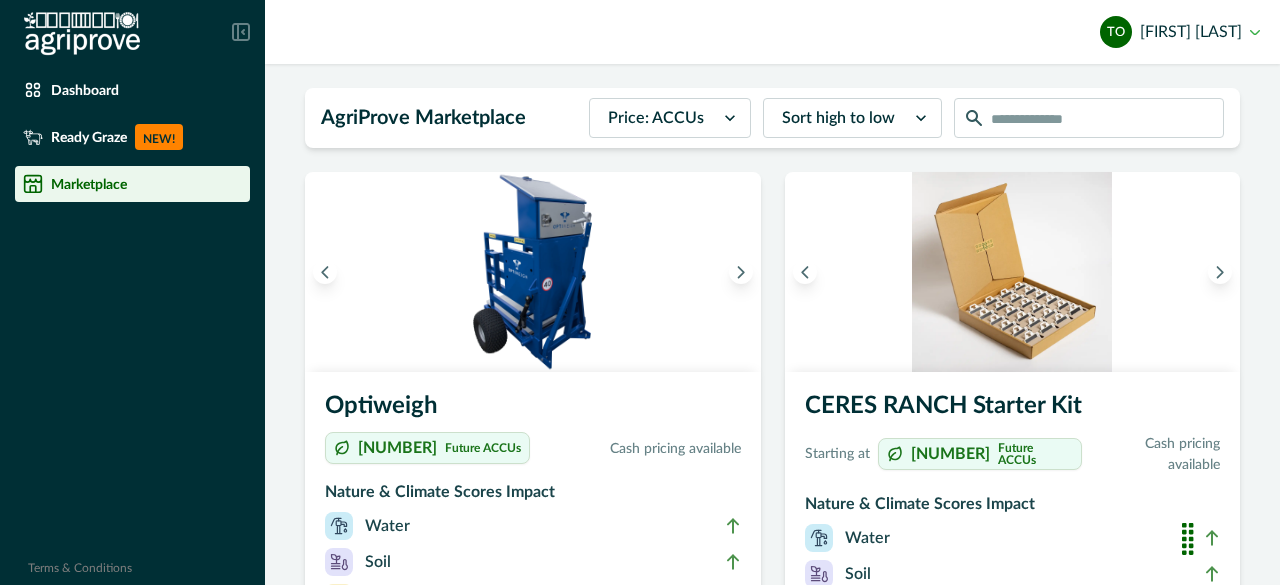 scroll, scrollTop: 4, scrollLeft: 0, axis: vertical 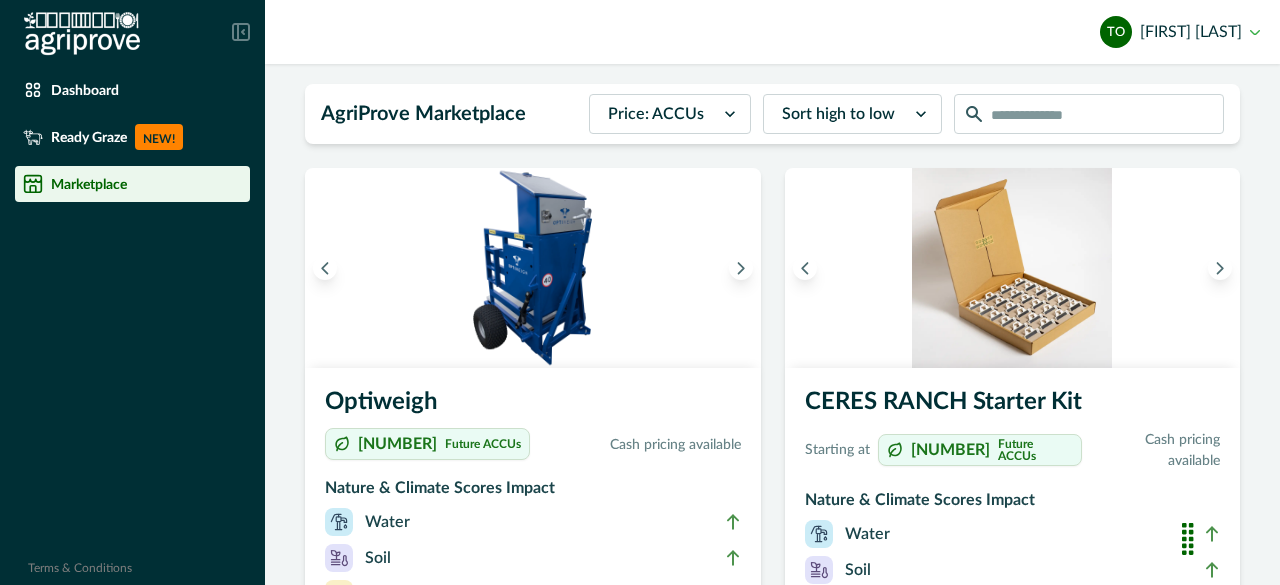 click on "Future ACCUs" at bounding box center (483, 444) 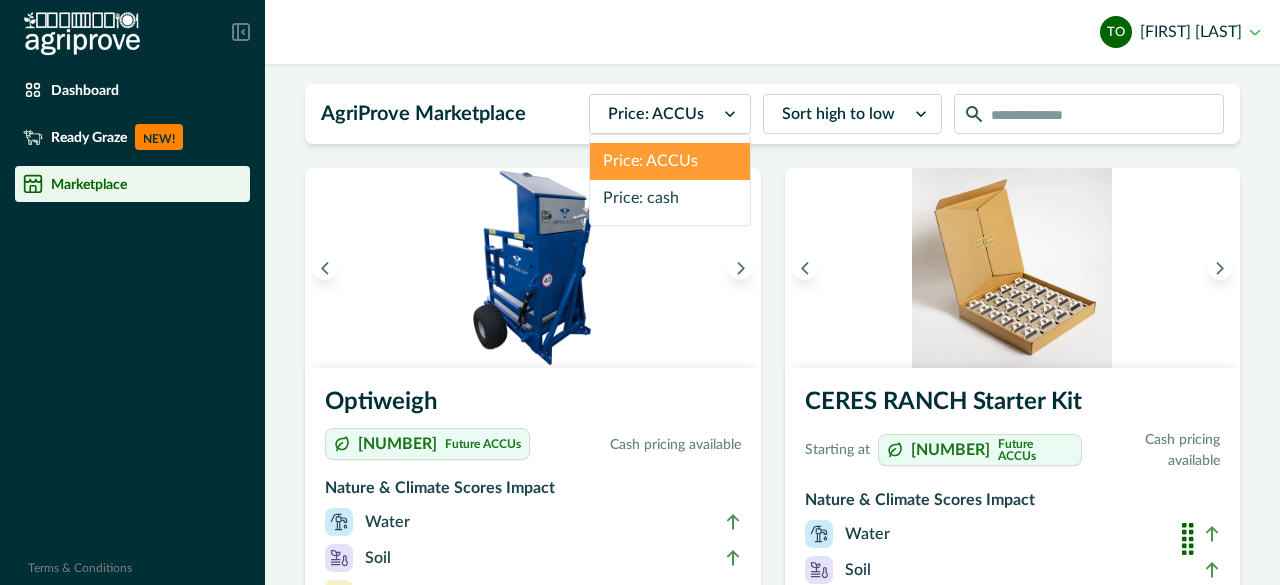 click on "Price: cash" at bounding box center [670, 198] 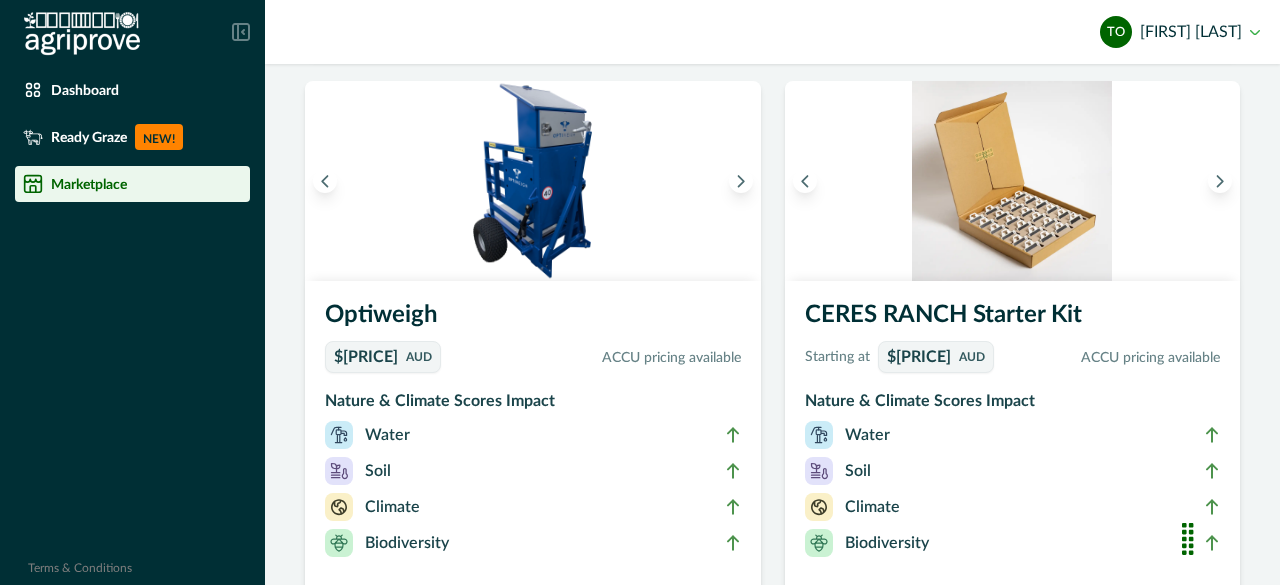 scroll, scrollTop: 95, scrollLeft: 0, axis: vertical 